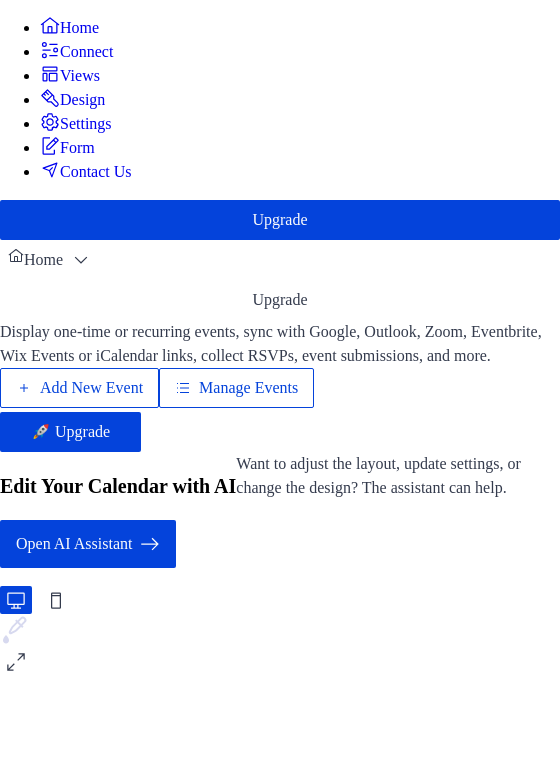scroll, scrollTop: 0, scrollLeft: 0, axis: both 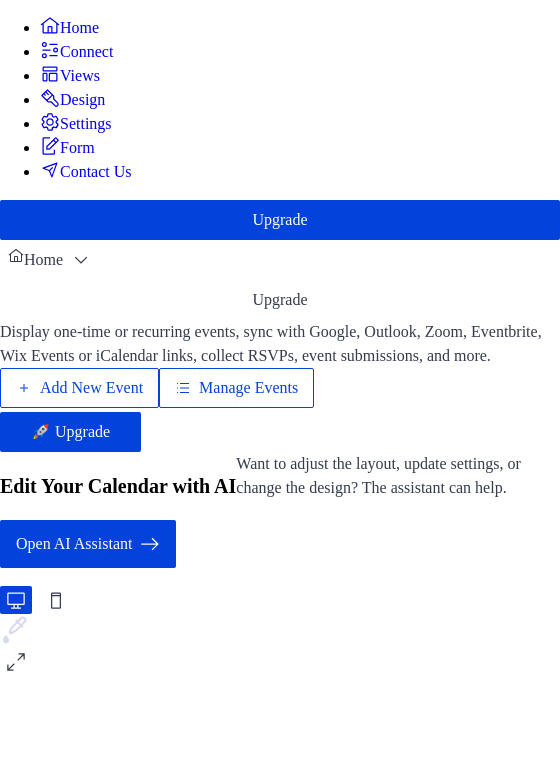 click on "Manage Events" at bounding box center (248, 388) 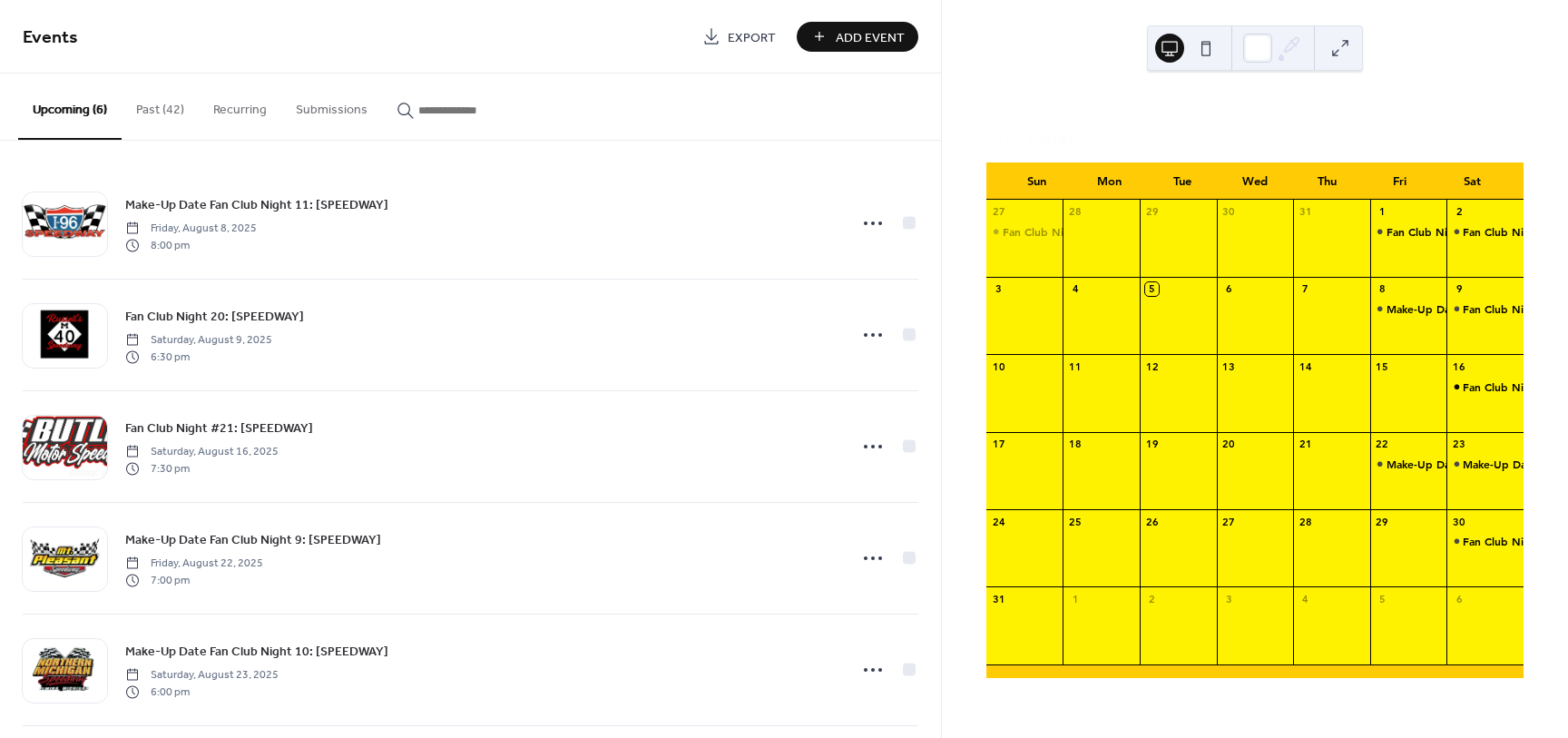 scroll, scrollTop: 0, scrollLeft: 0, axis: both 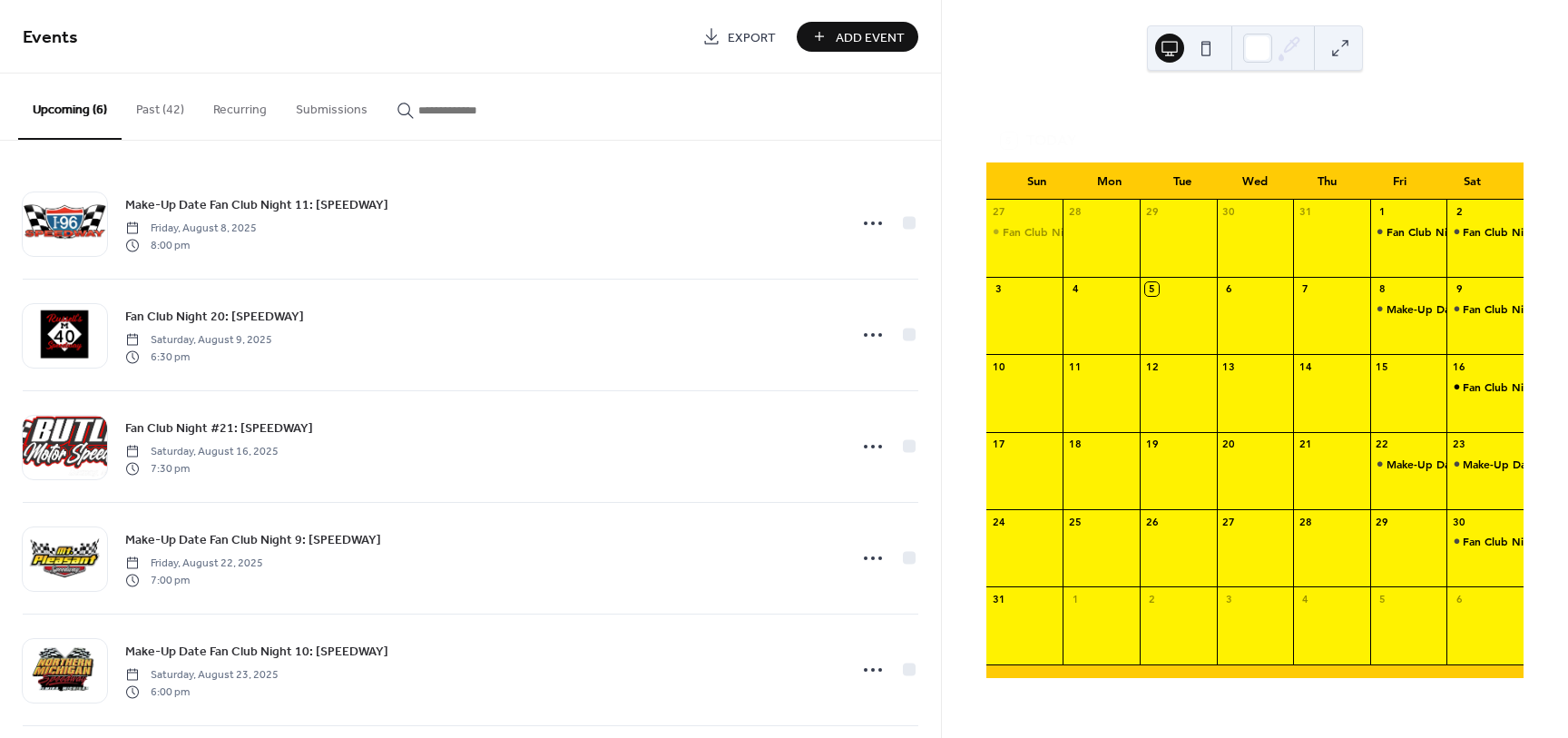 click on "Past (42)" at bounding box center (160, 105) 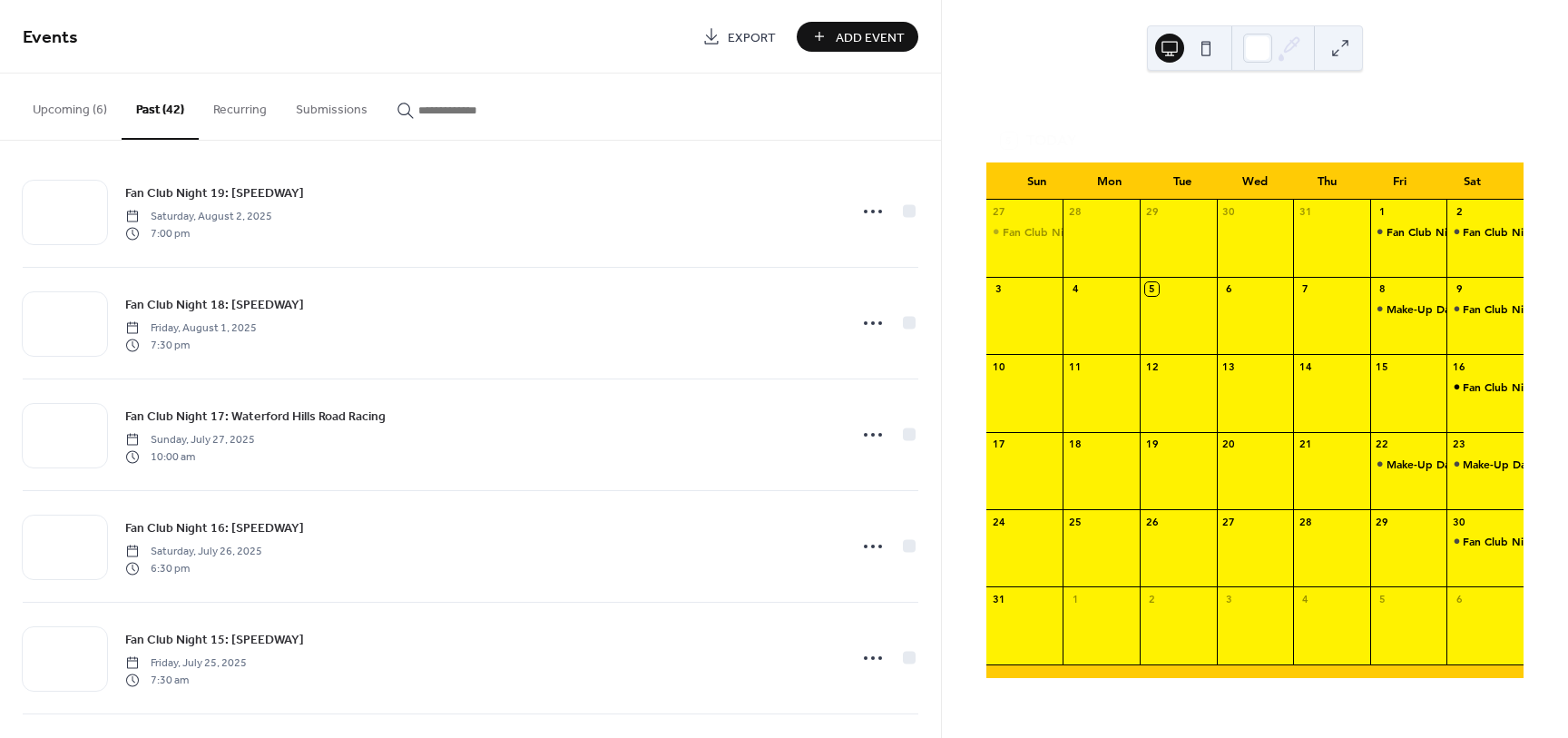scroll, scrollTop: 0, scrollLeft: 0, axis: both 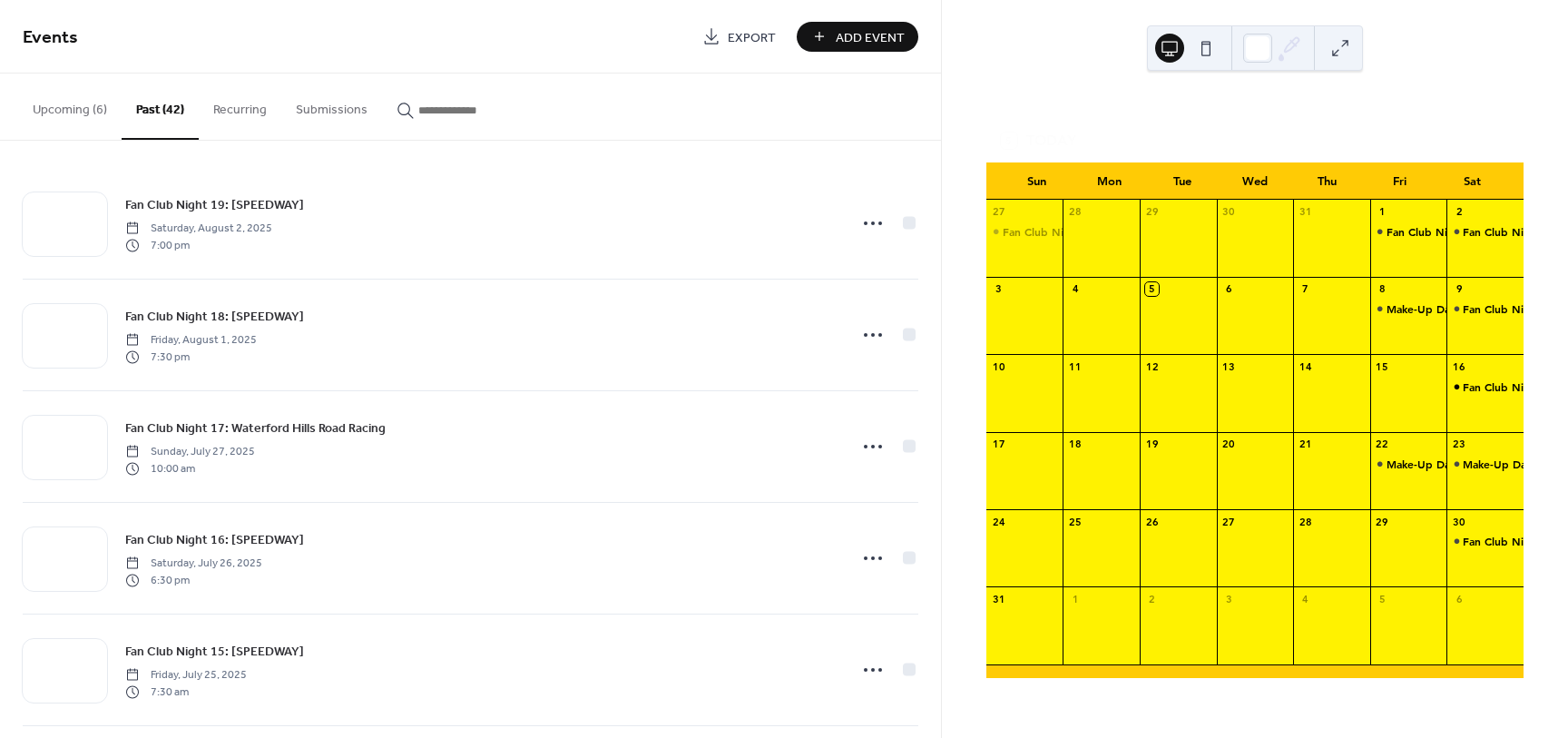 click on "Upcoming (6)" at bounding box center (70, 105) 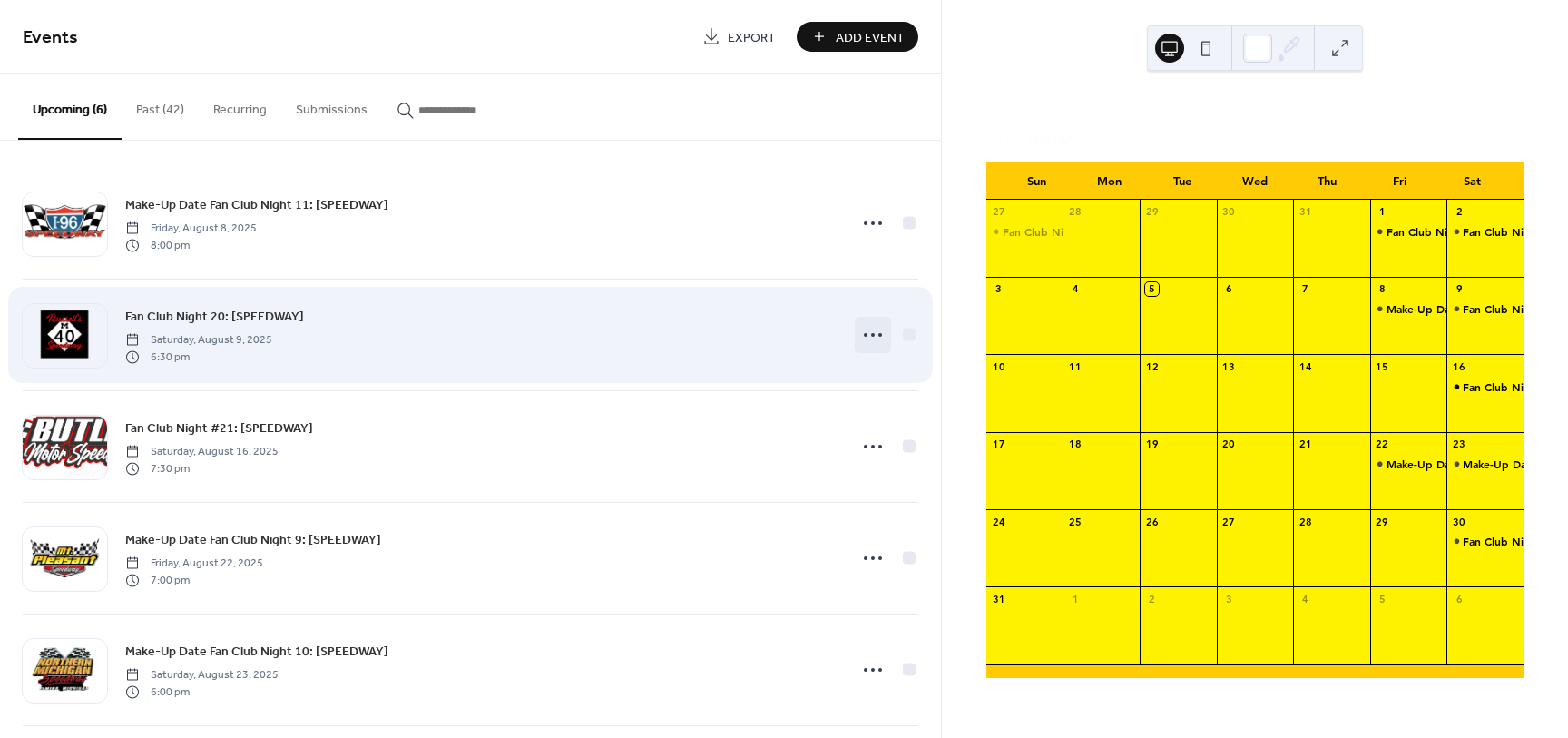click 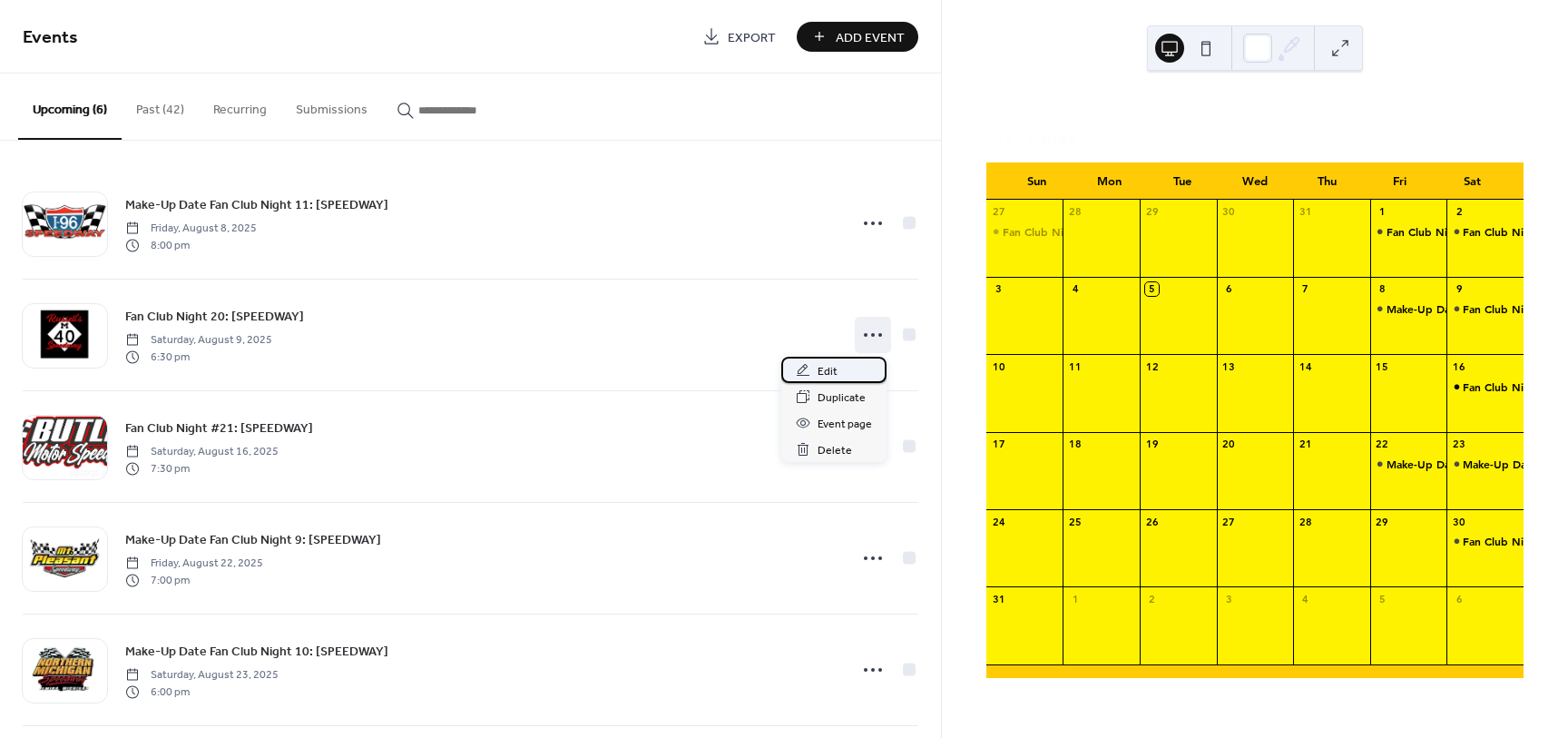click on "Edit" at bounding box center (828, 371) 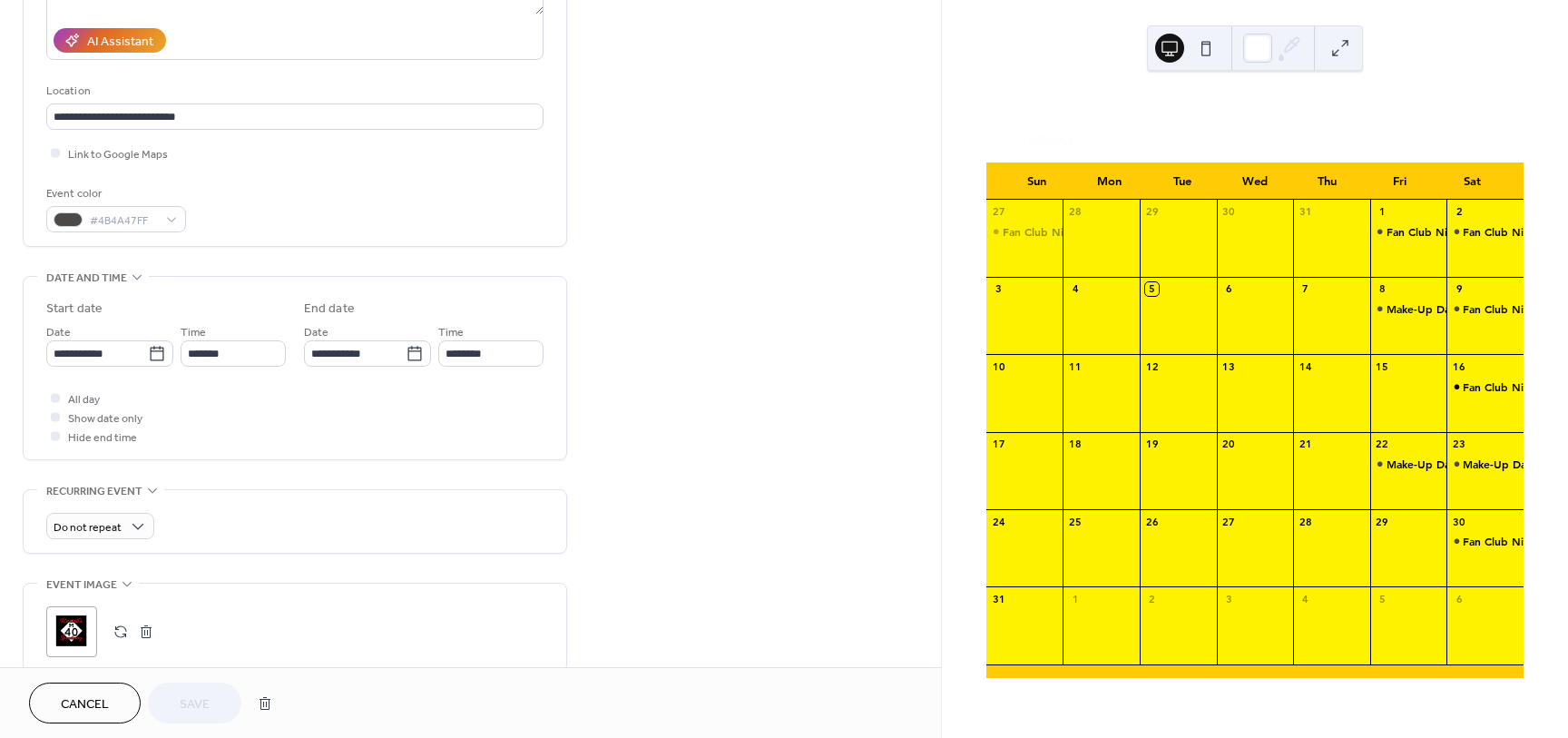 scroll, scrollTop: 340, scrollLeft: 0, axis: vertical 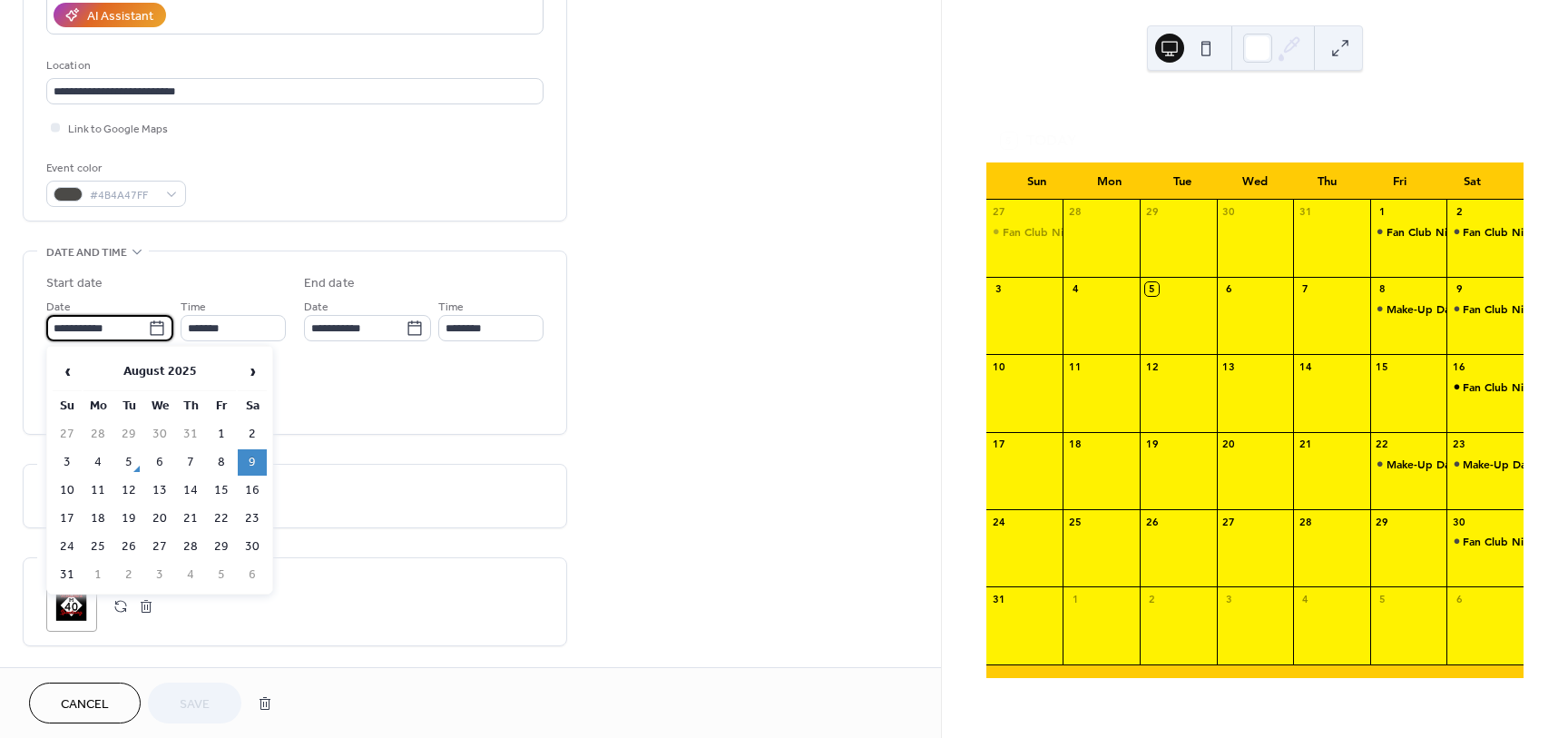 click on "**********" at bounding box center [97, 328] 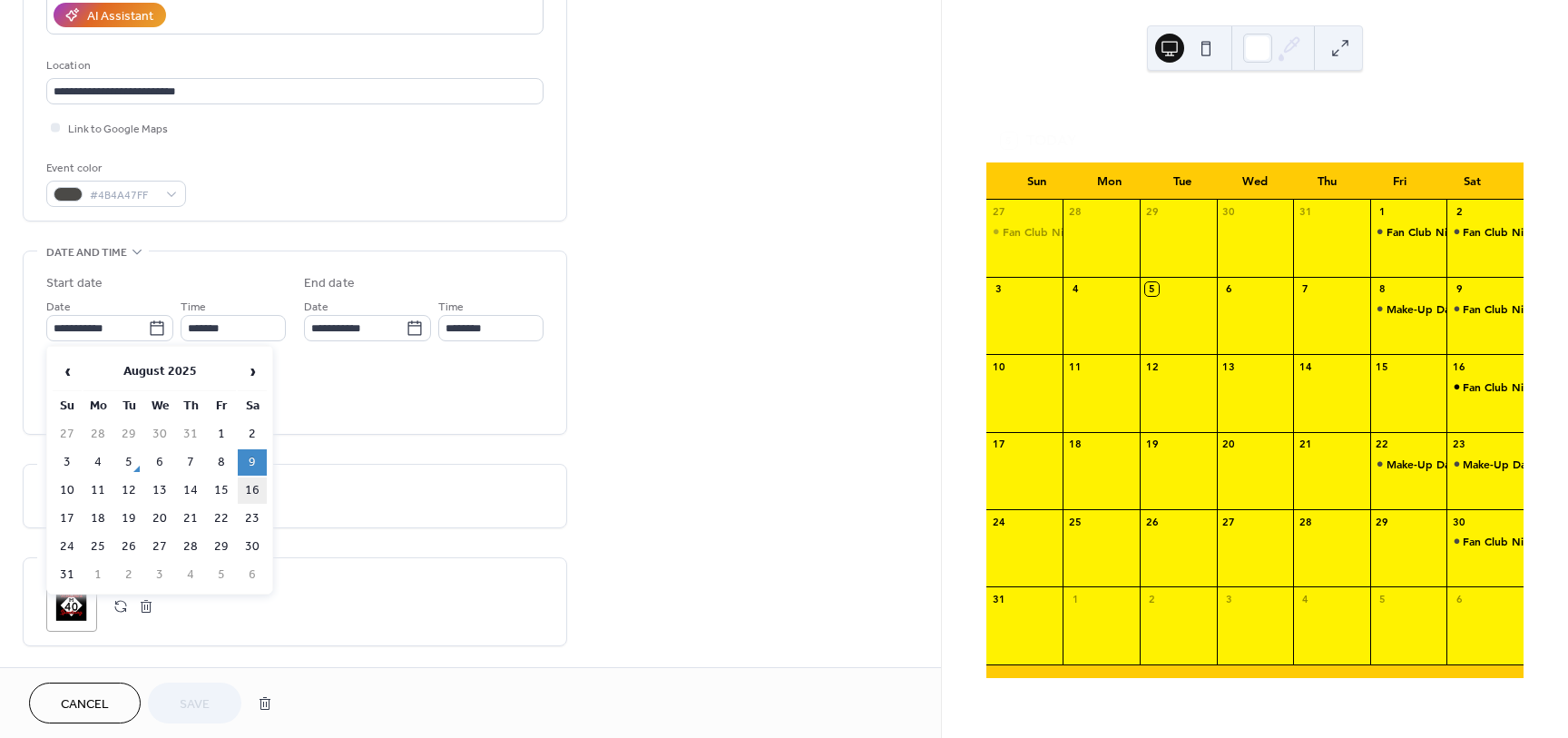 click on "16" at bounding box center [252, 490] 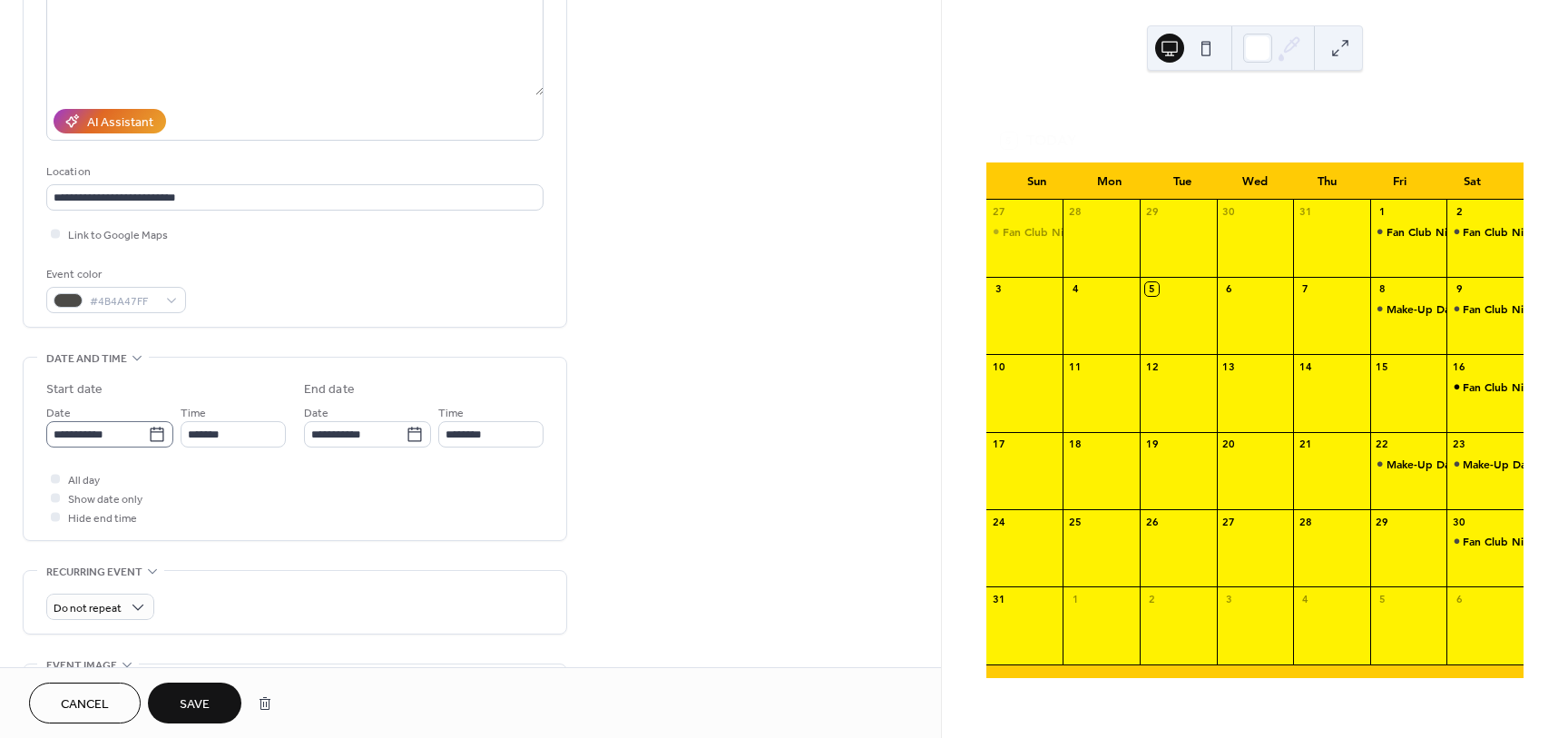 scroll, scrollTop: 0, scrollLeft: 0, axis: both 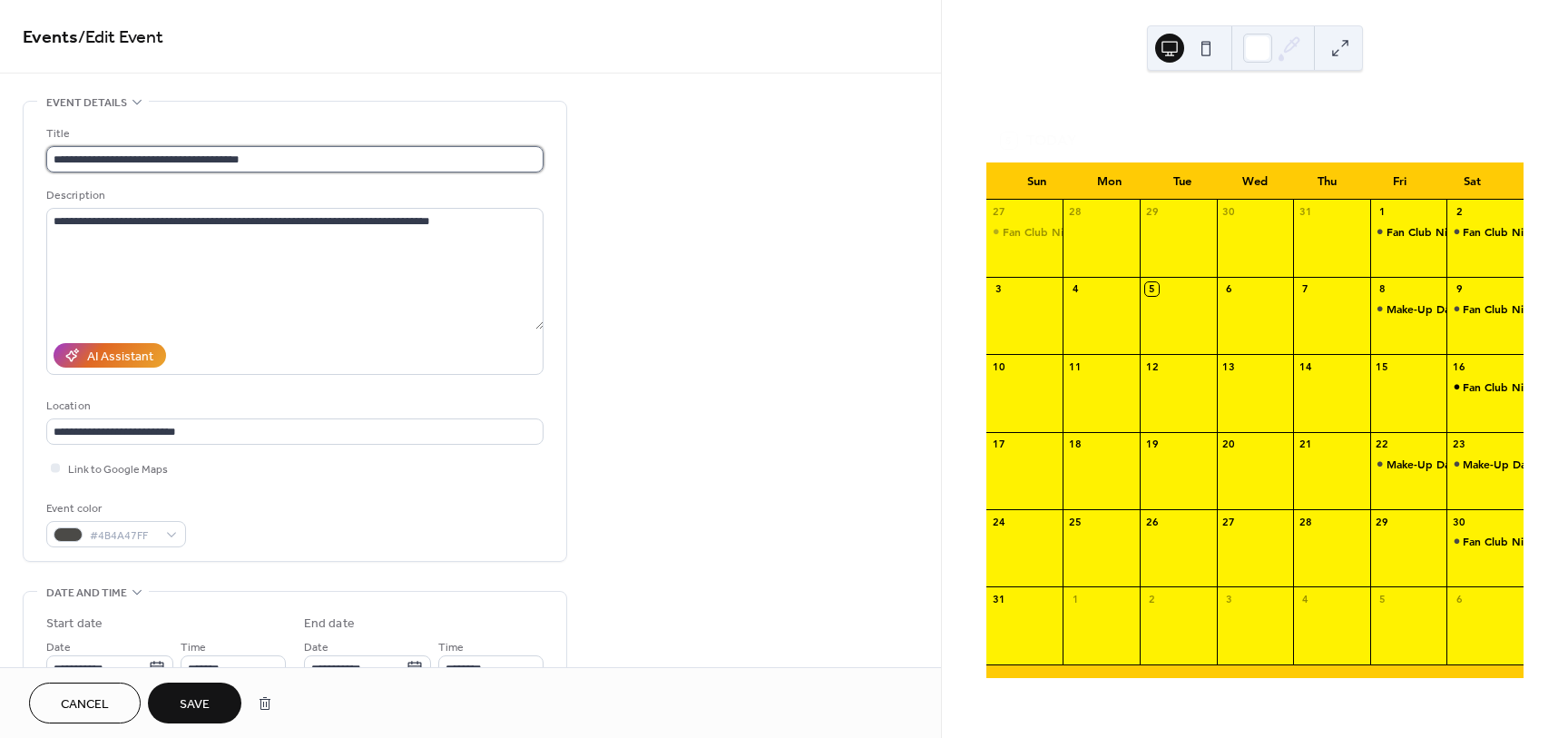 click on "**********" at bounding box center [295, 159] 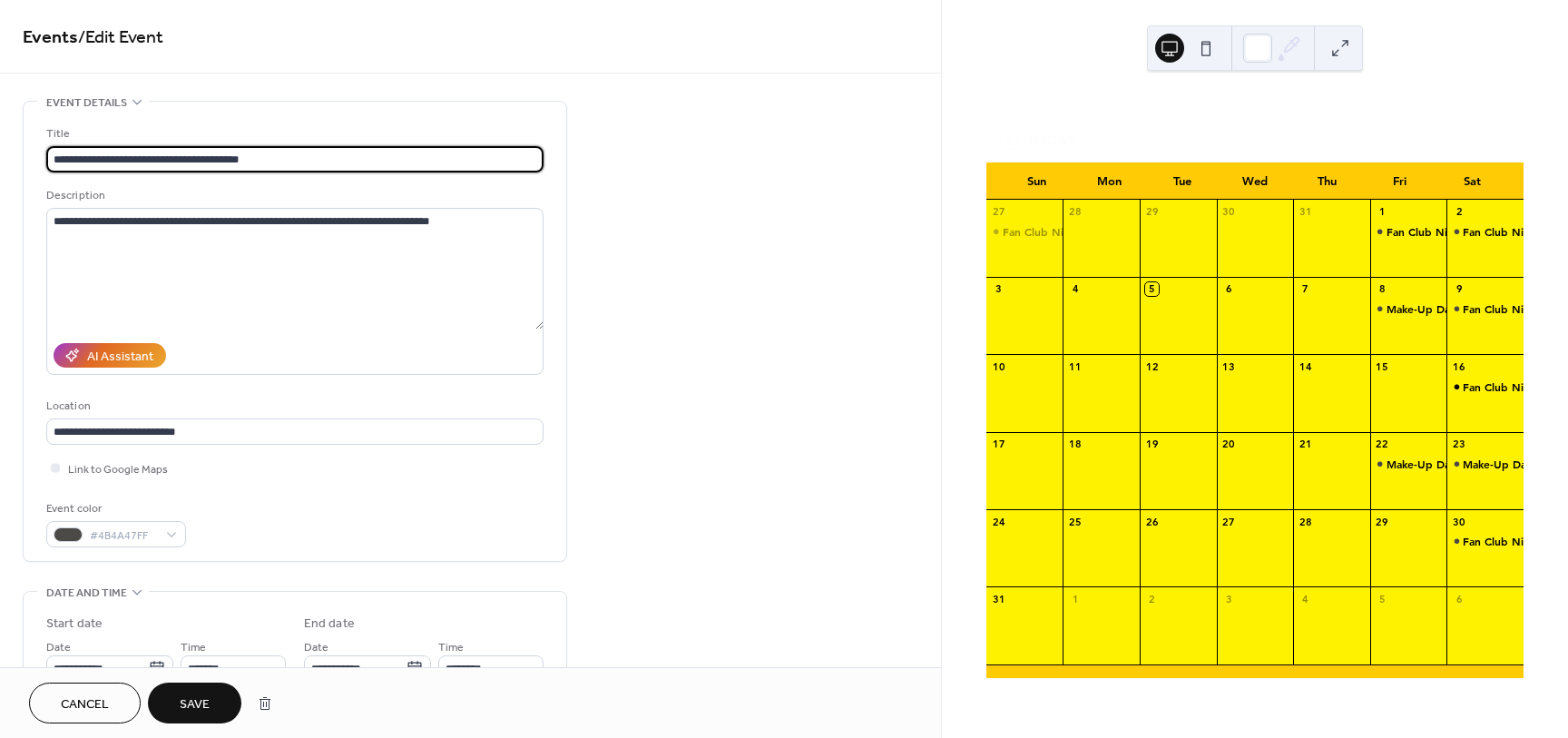 click on "Save" at bounding box center [194, 704] 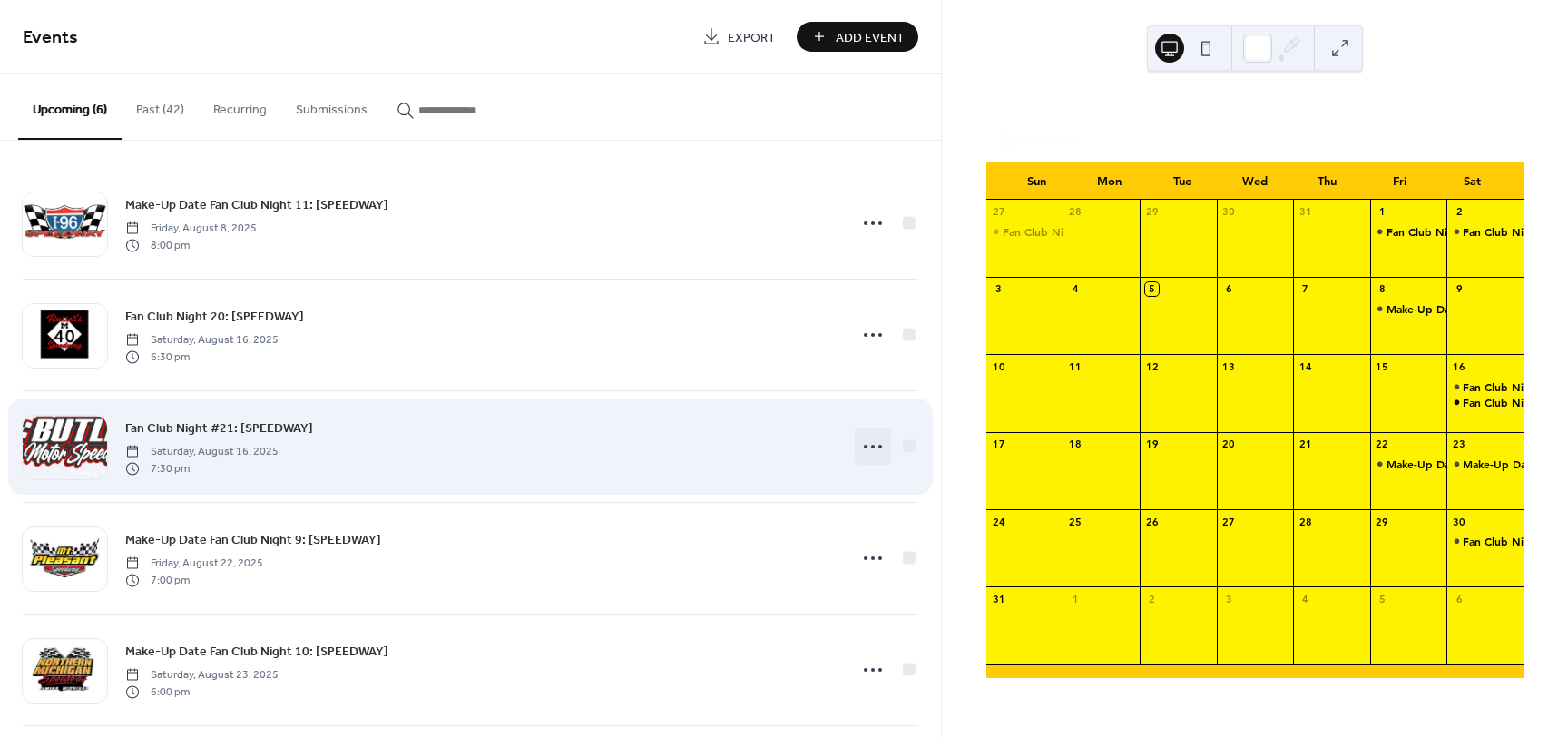 click 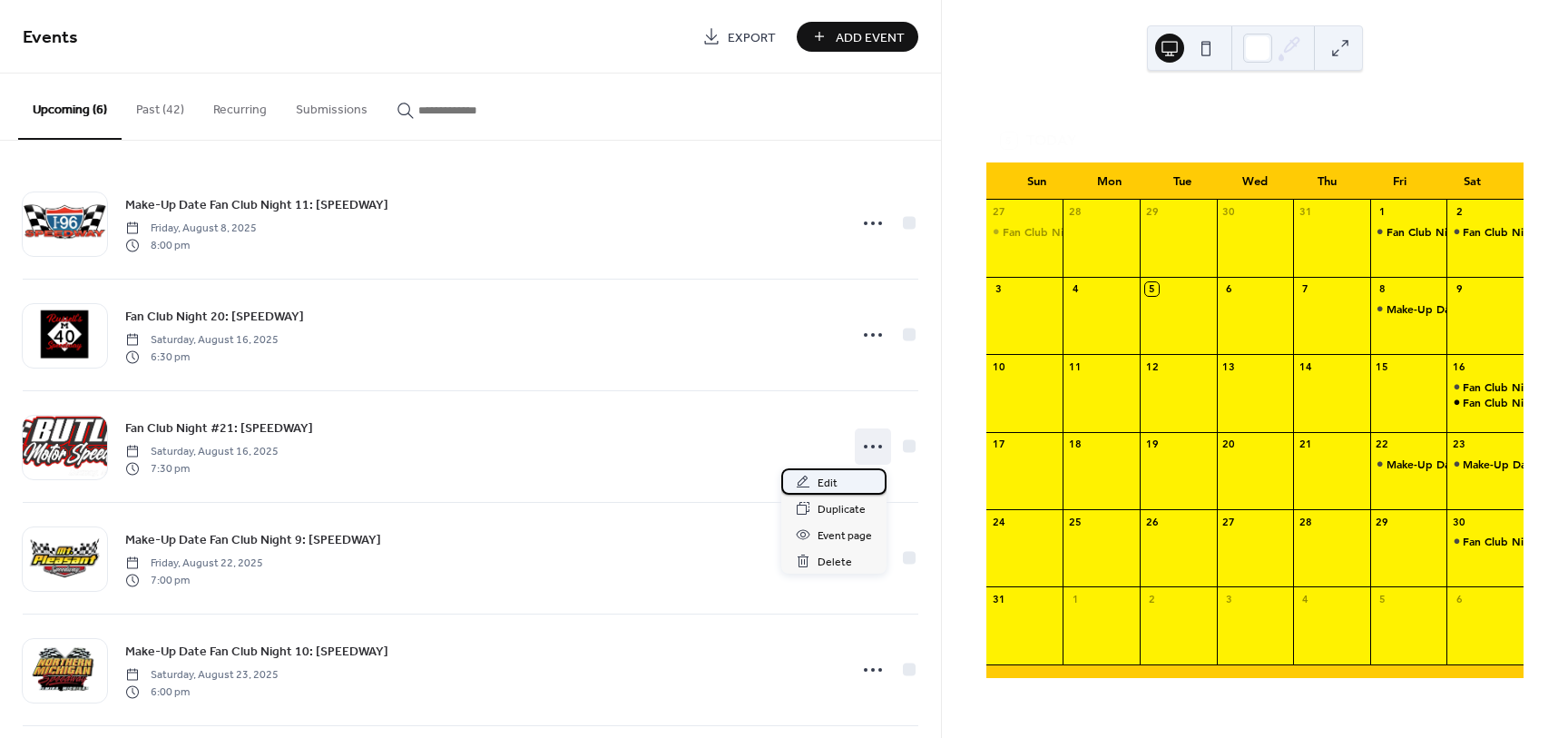 click on "Edit" at bounding box center (828, 483) 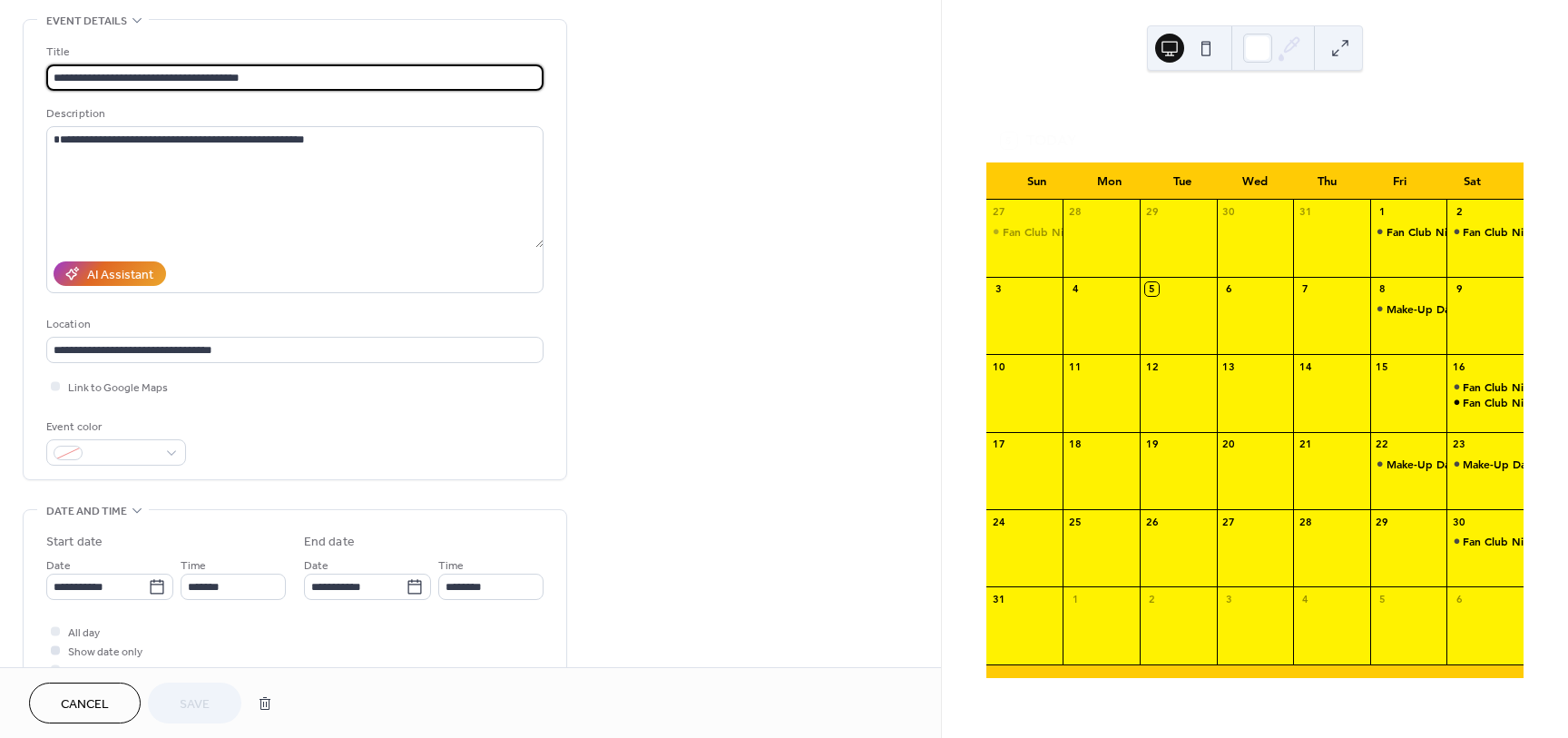 scroll, scrollTop: 227, scrollLeft: 0, axis: vertical 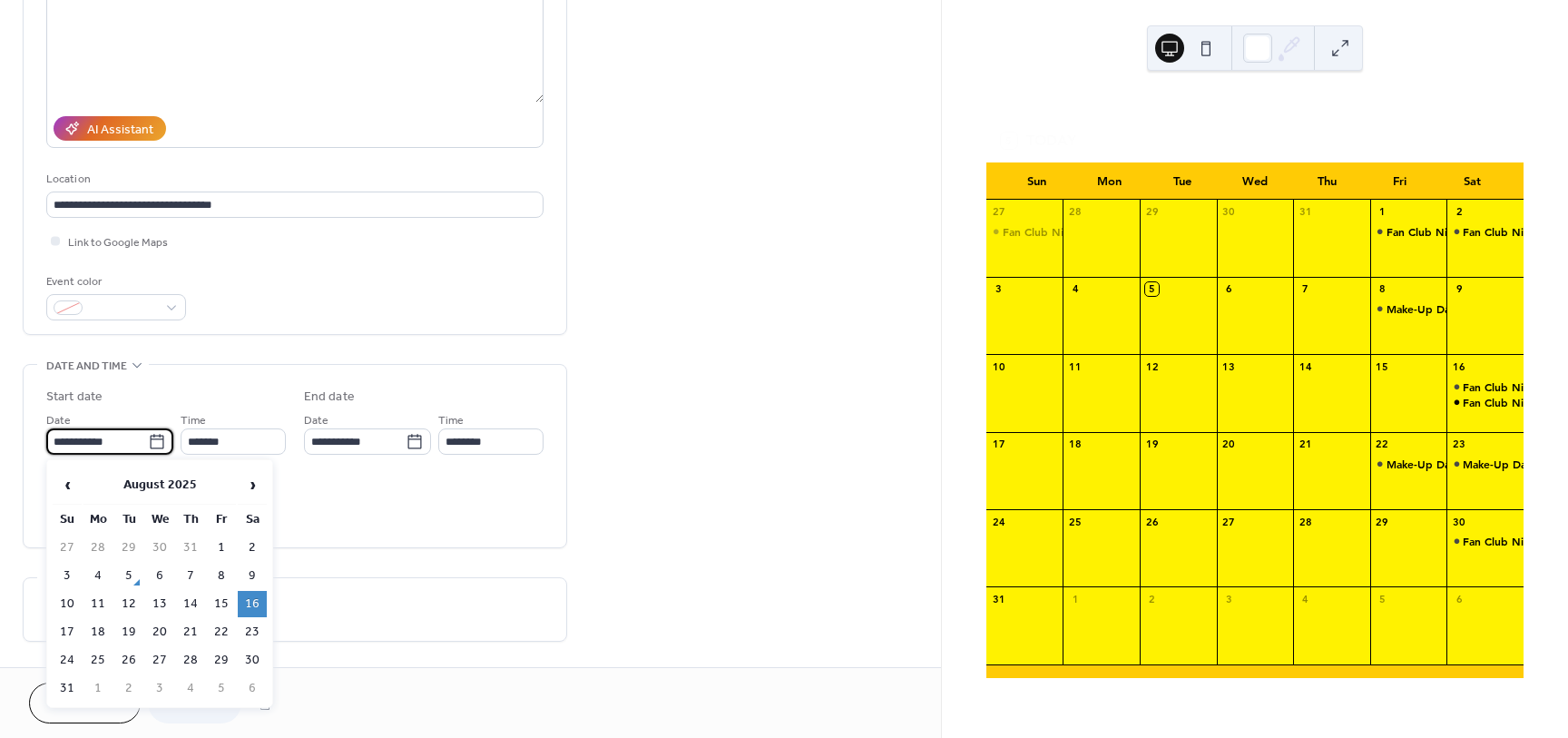 click on "**********" at bounding box center (97, 441) 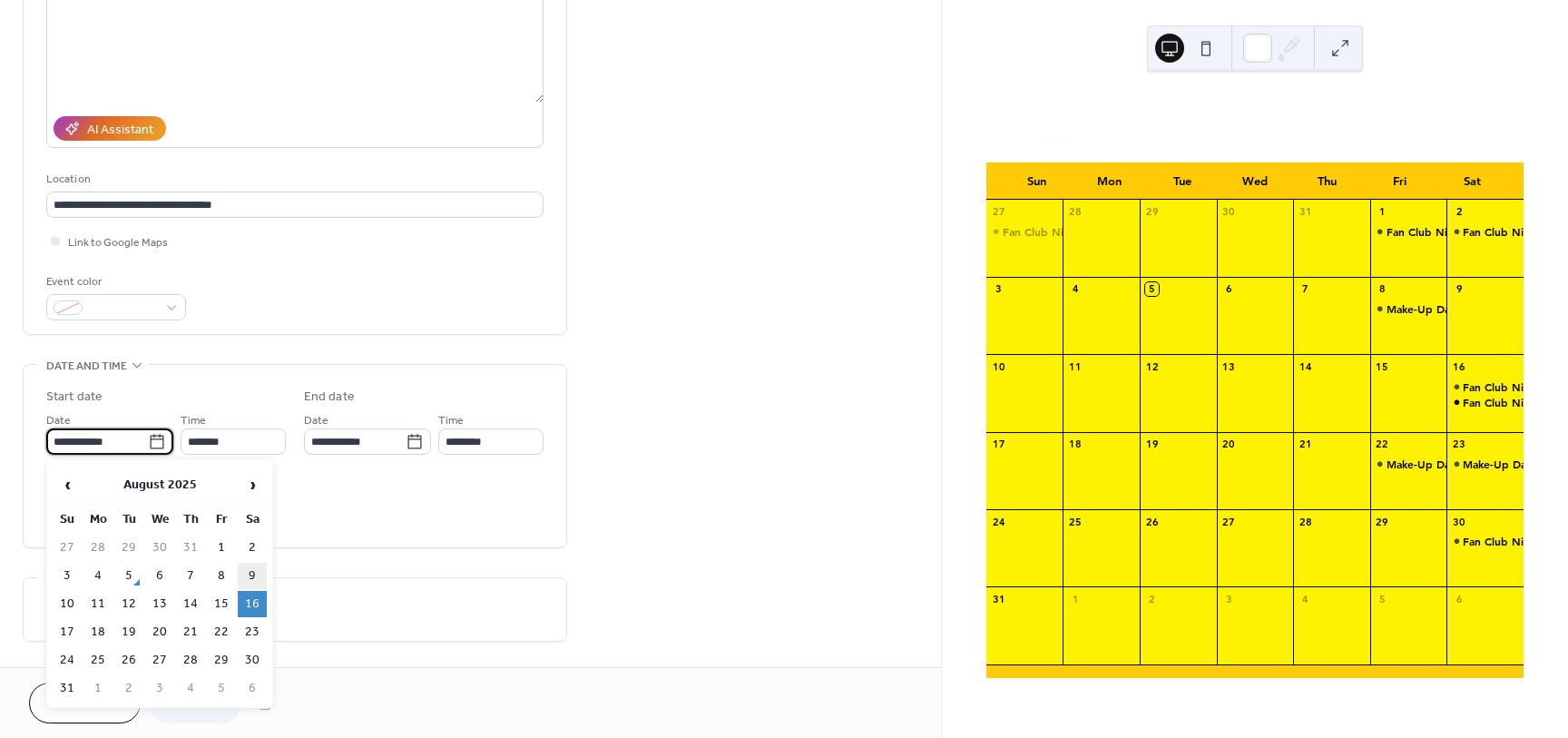 click on "9" at bounding box center [252, 576] 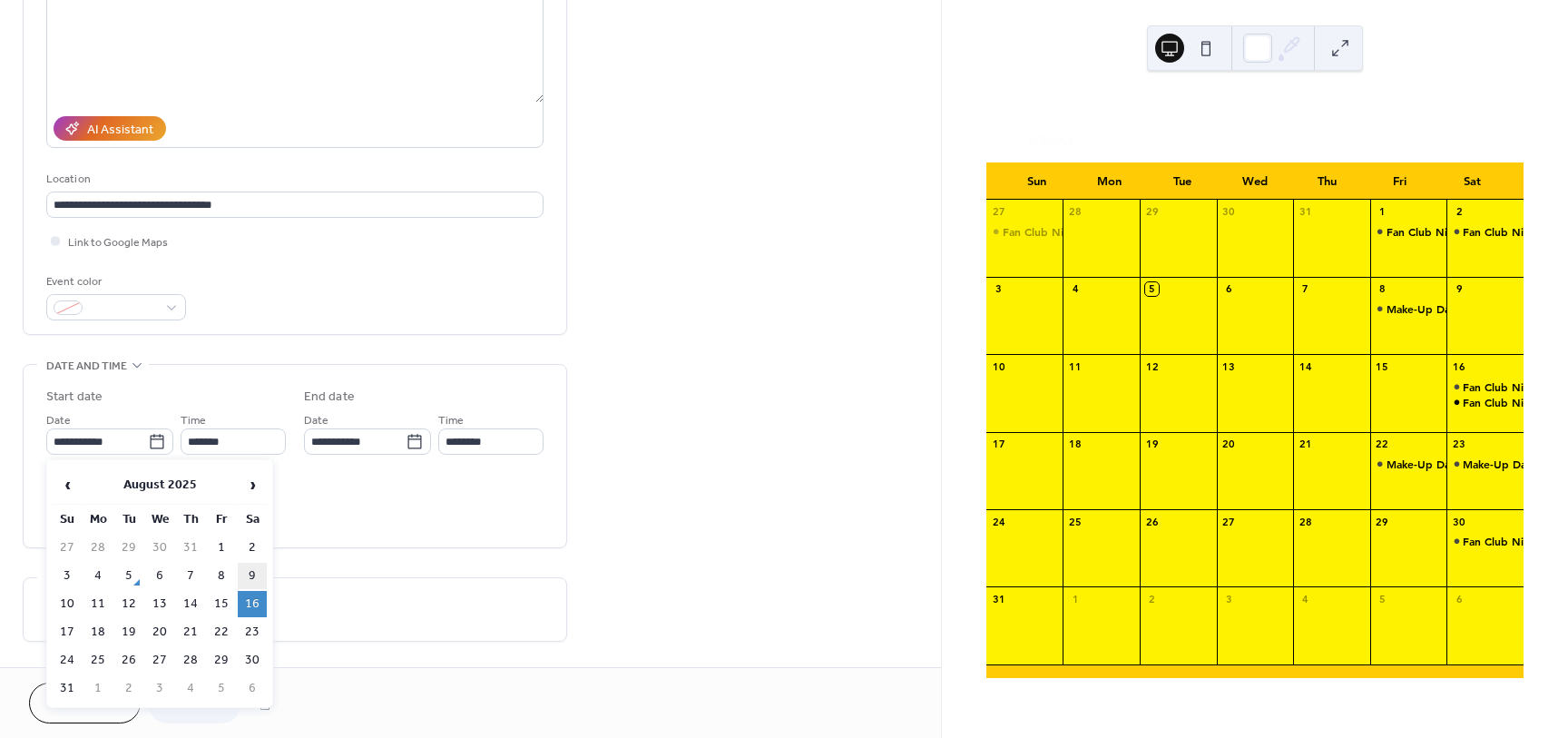 type on "**********" 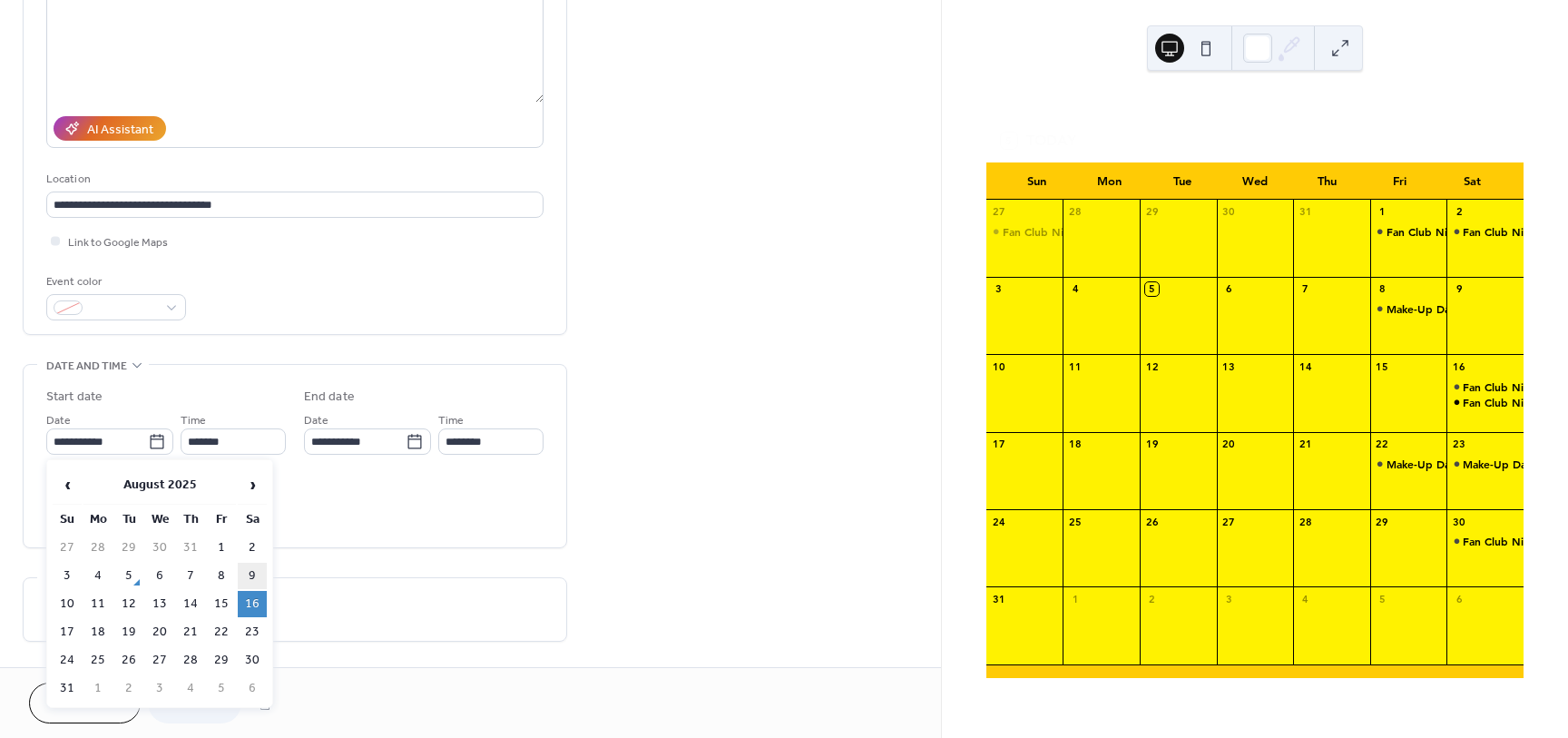 type on "**********" 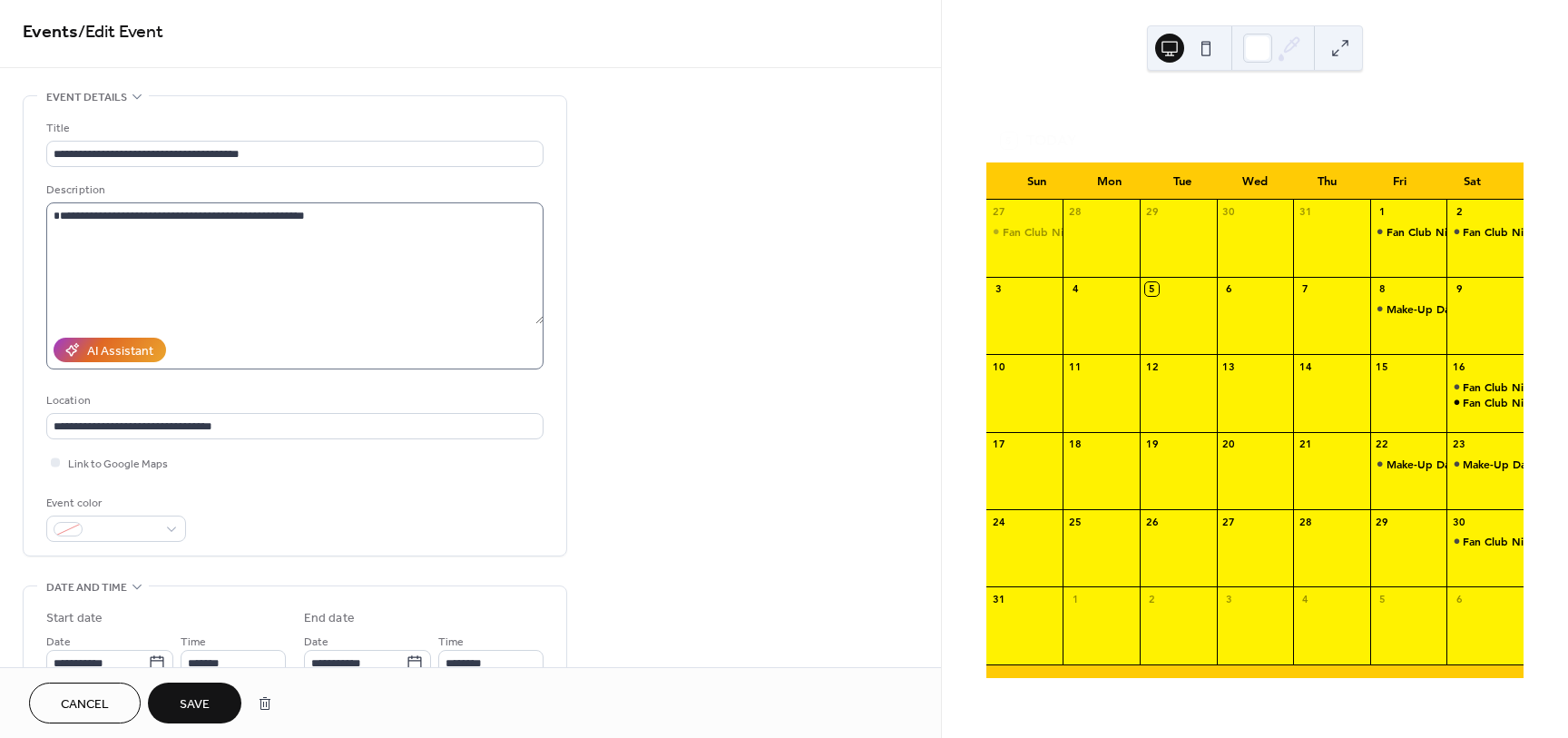 scroll, scrollTop: 0, scrollLeft: 0, axis: both 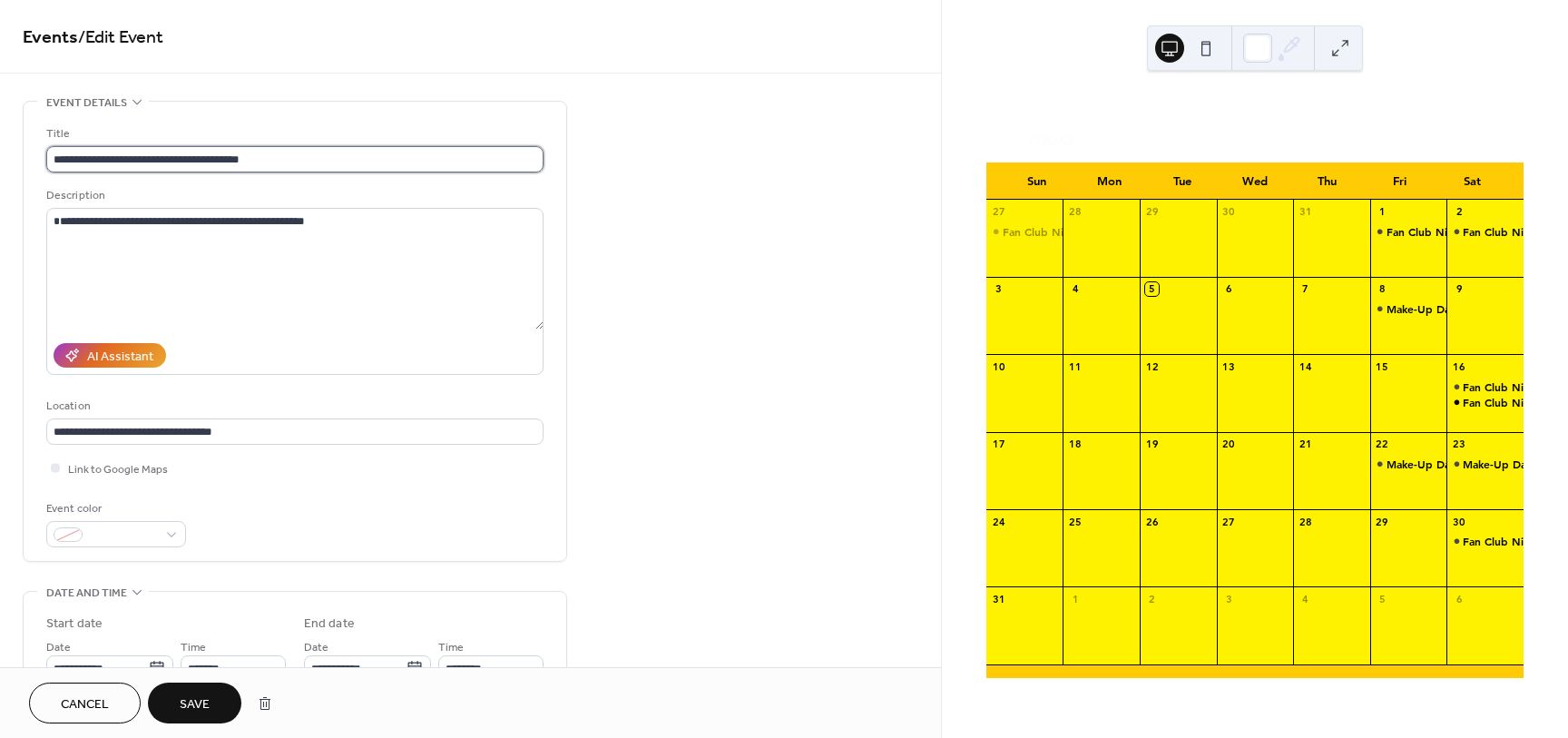 click on "**********" at bounding box center (295, 159) 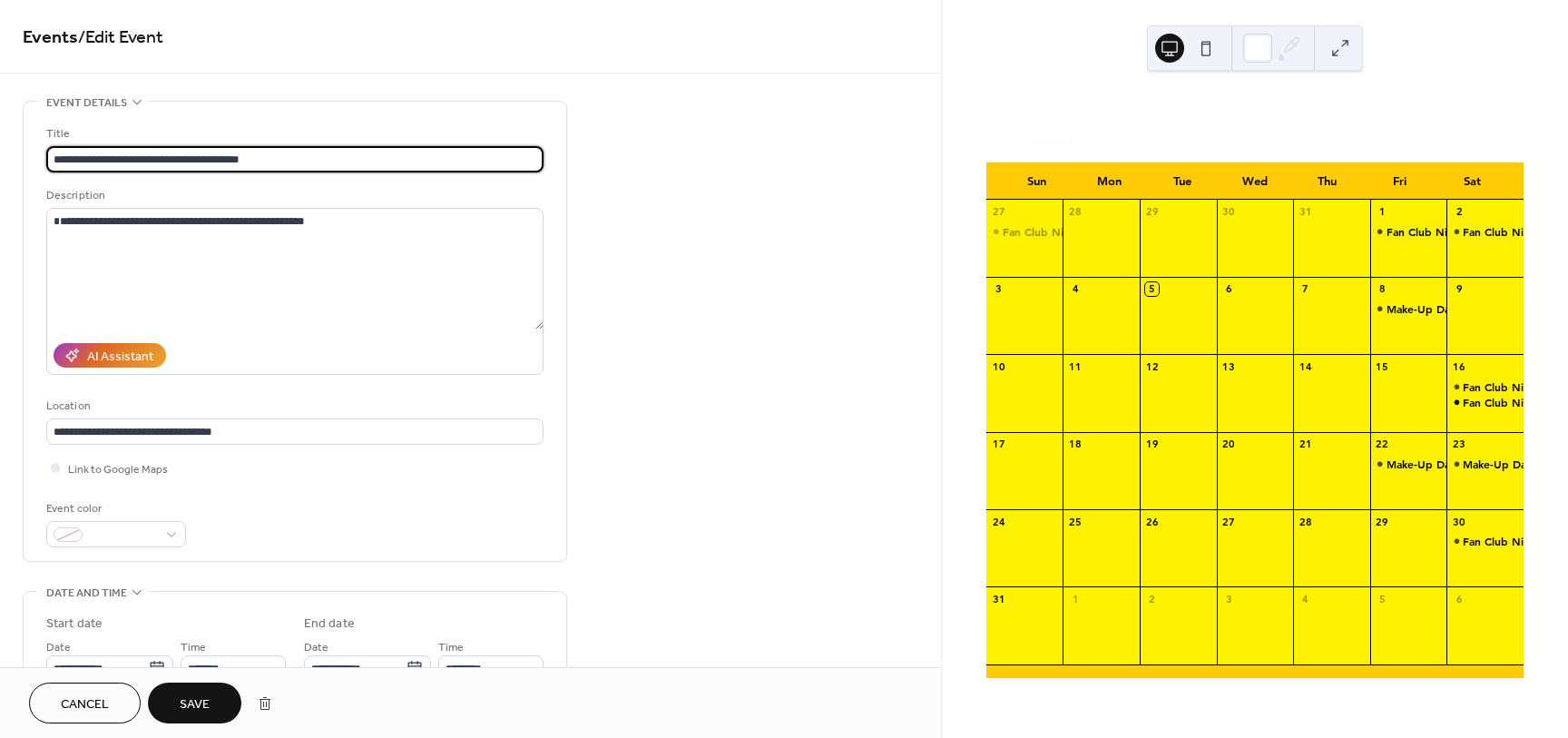 type on "**********" 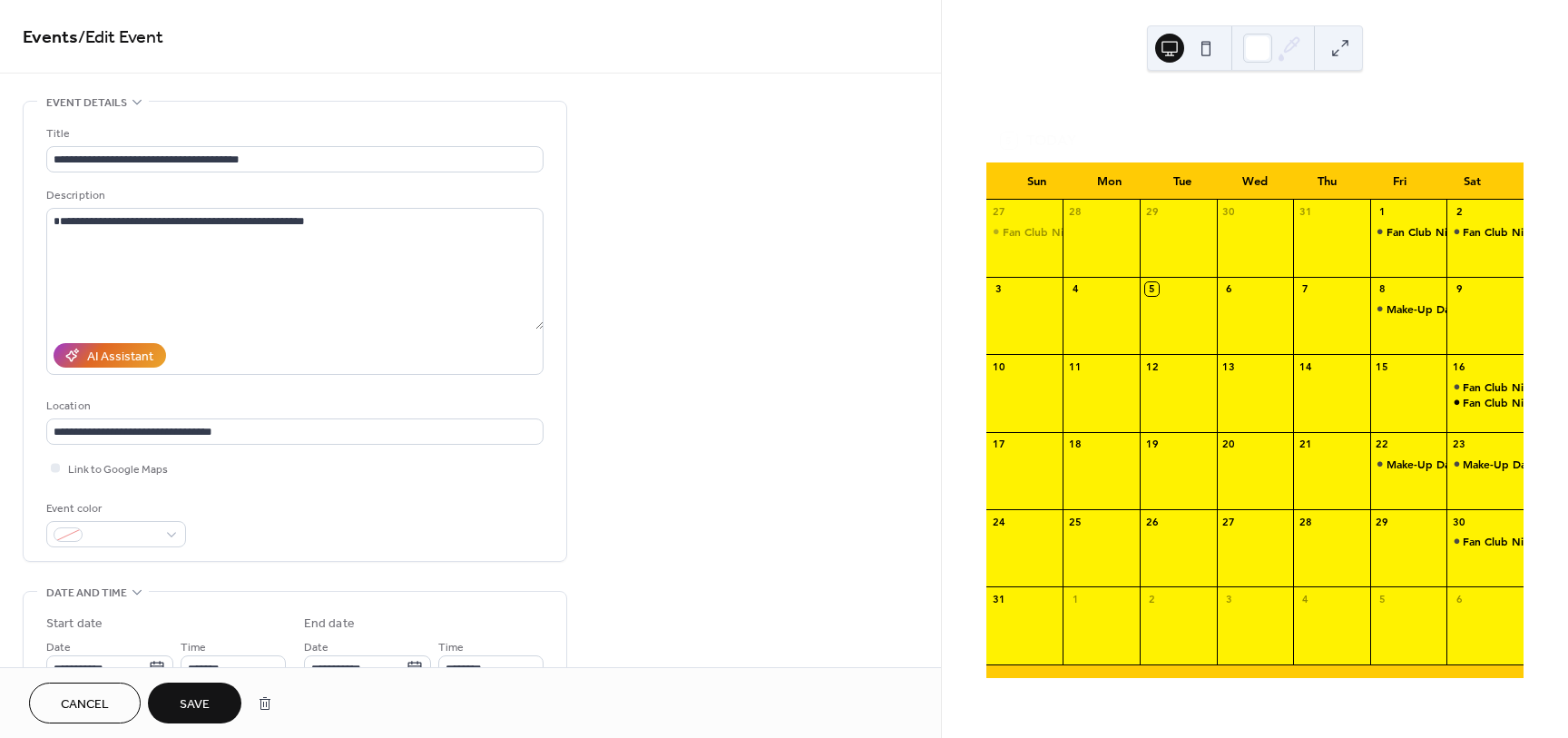 click on "Save" at bounding box center [194, 704] 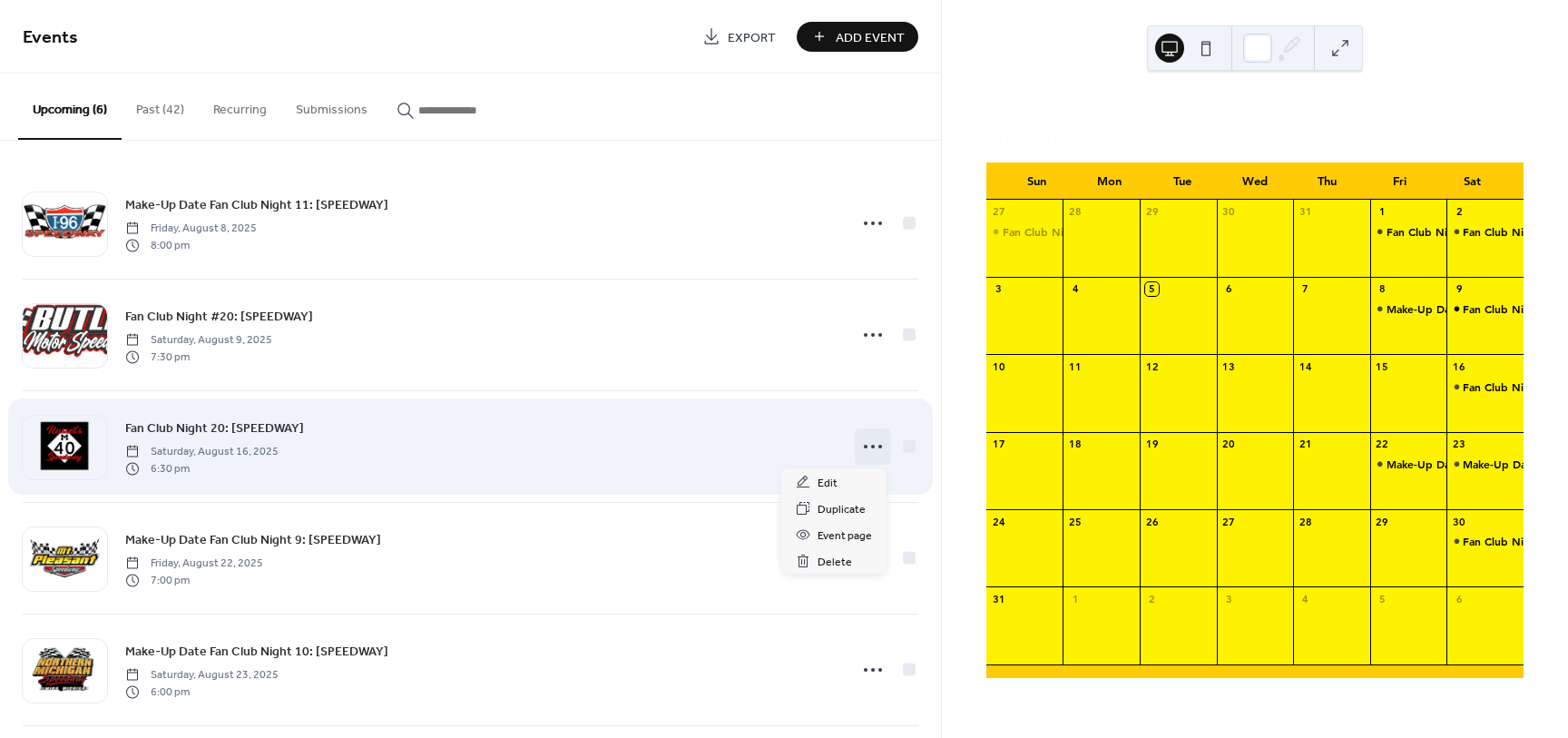 click 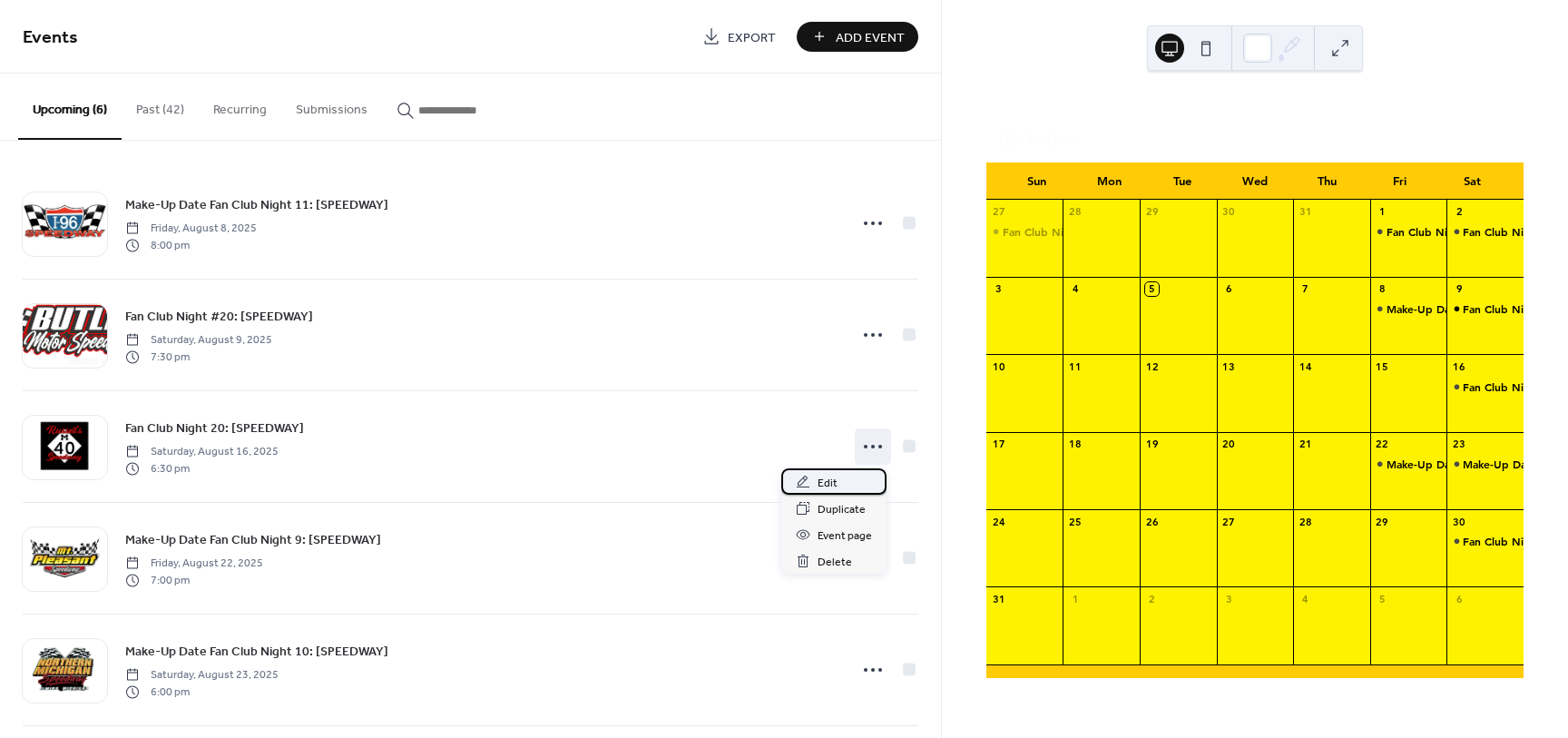 click on "Edit" at bounding box center [828, 483] 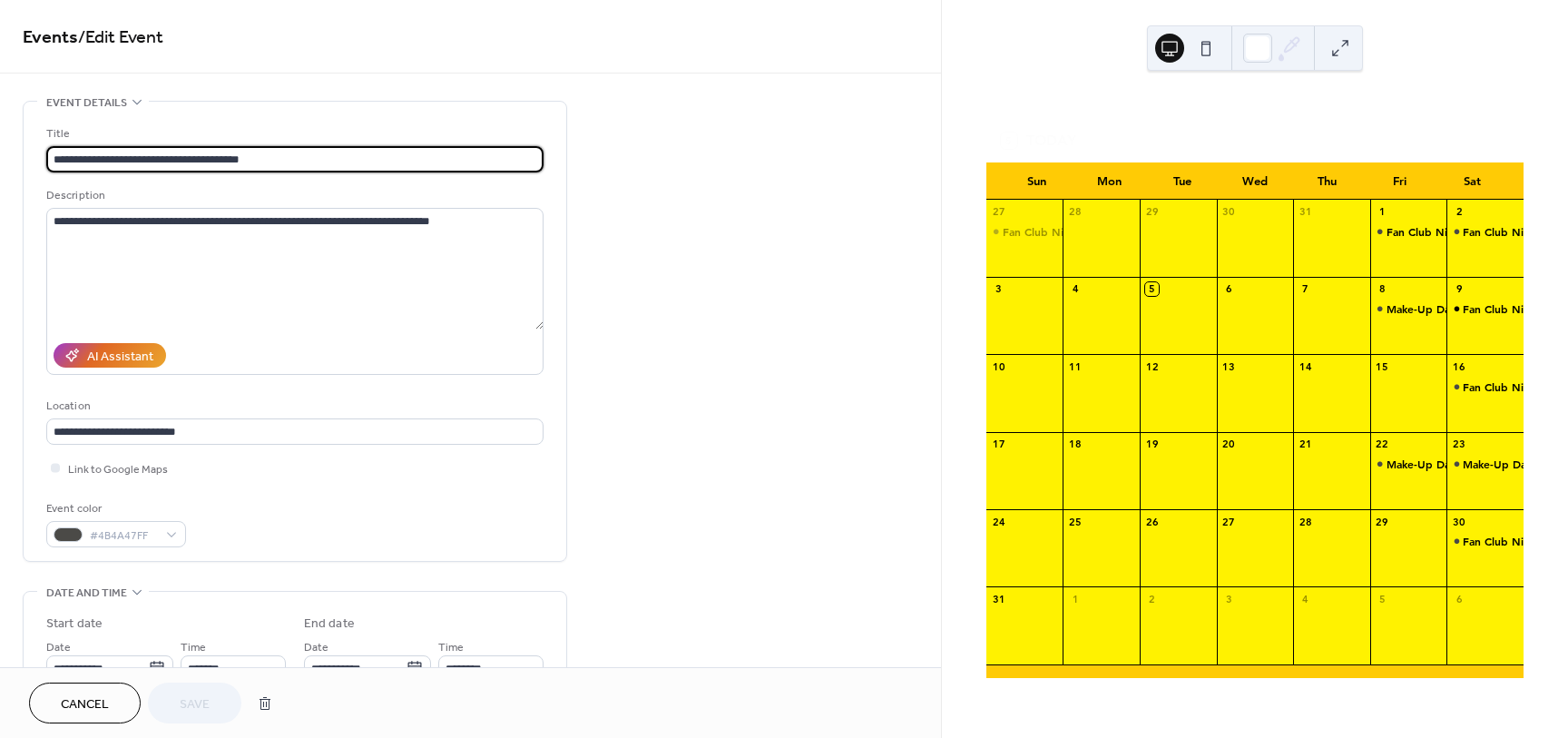 click on "**********" at bounding box center (295, 159) 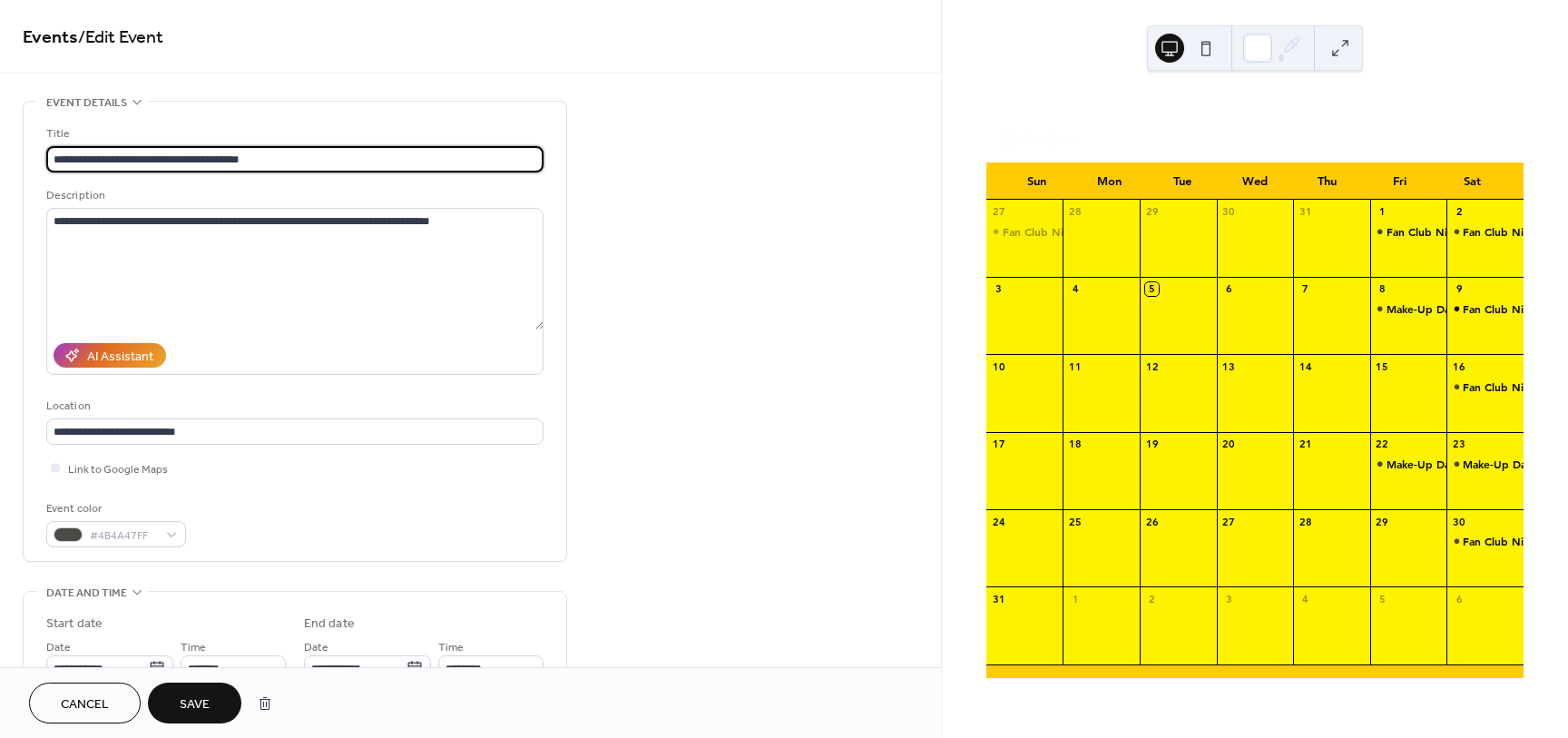 type on "**********" 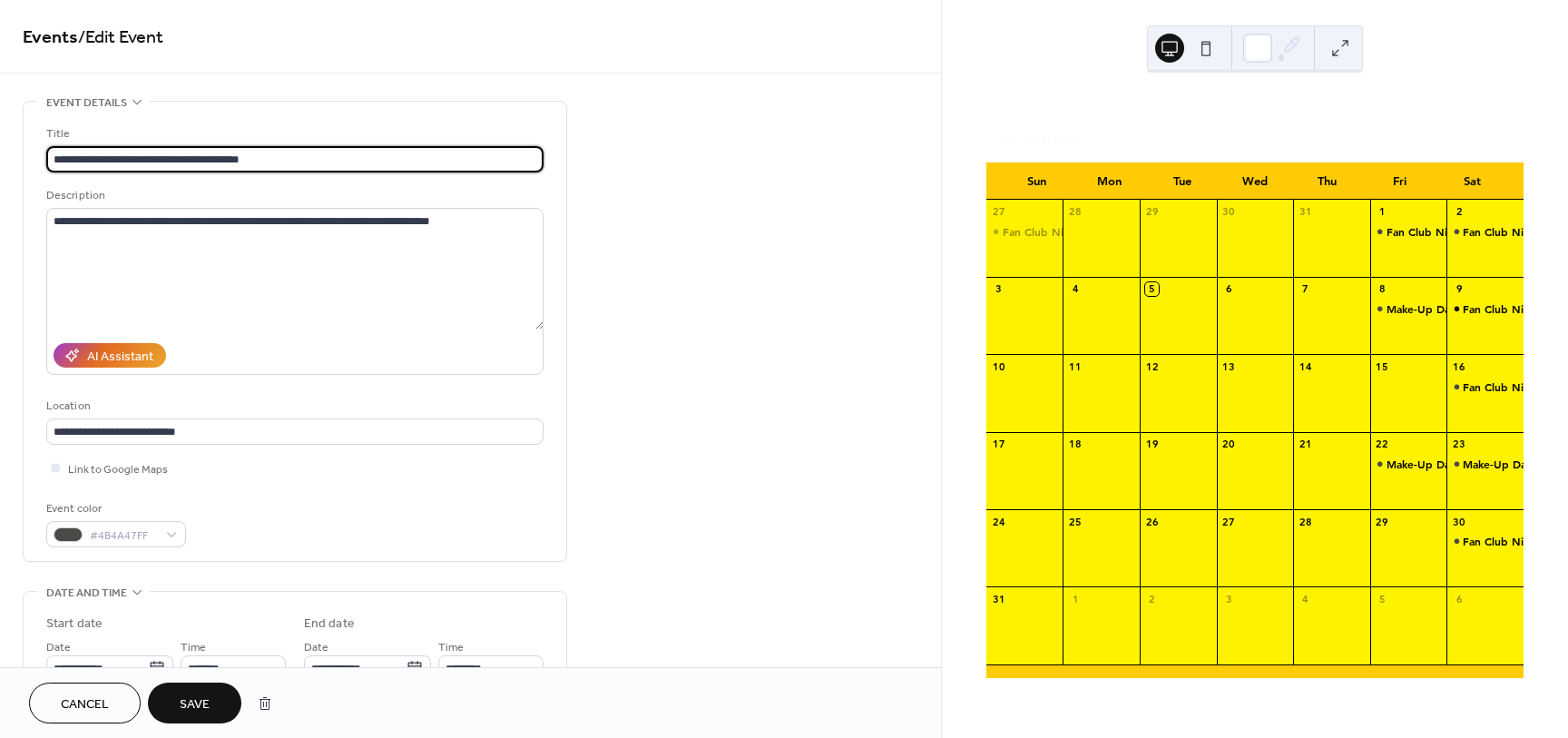 click on "Save" at bounding box center [194, 704] 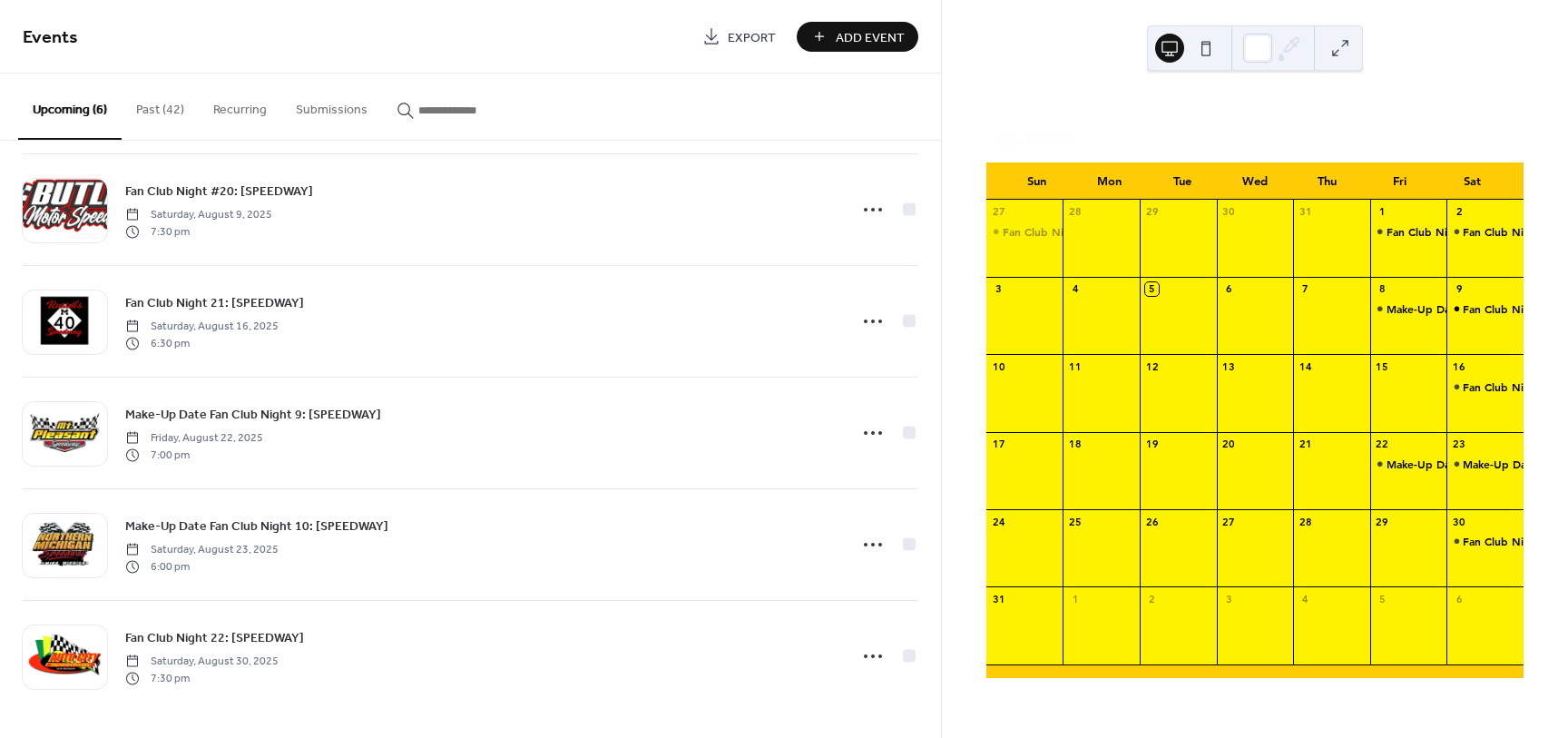 scroll, scrollTop: 126, scrollLeft: 0, axis: vertical 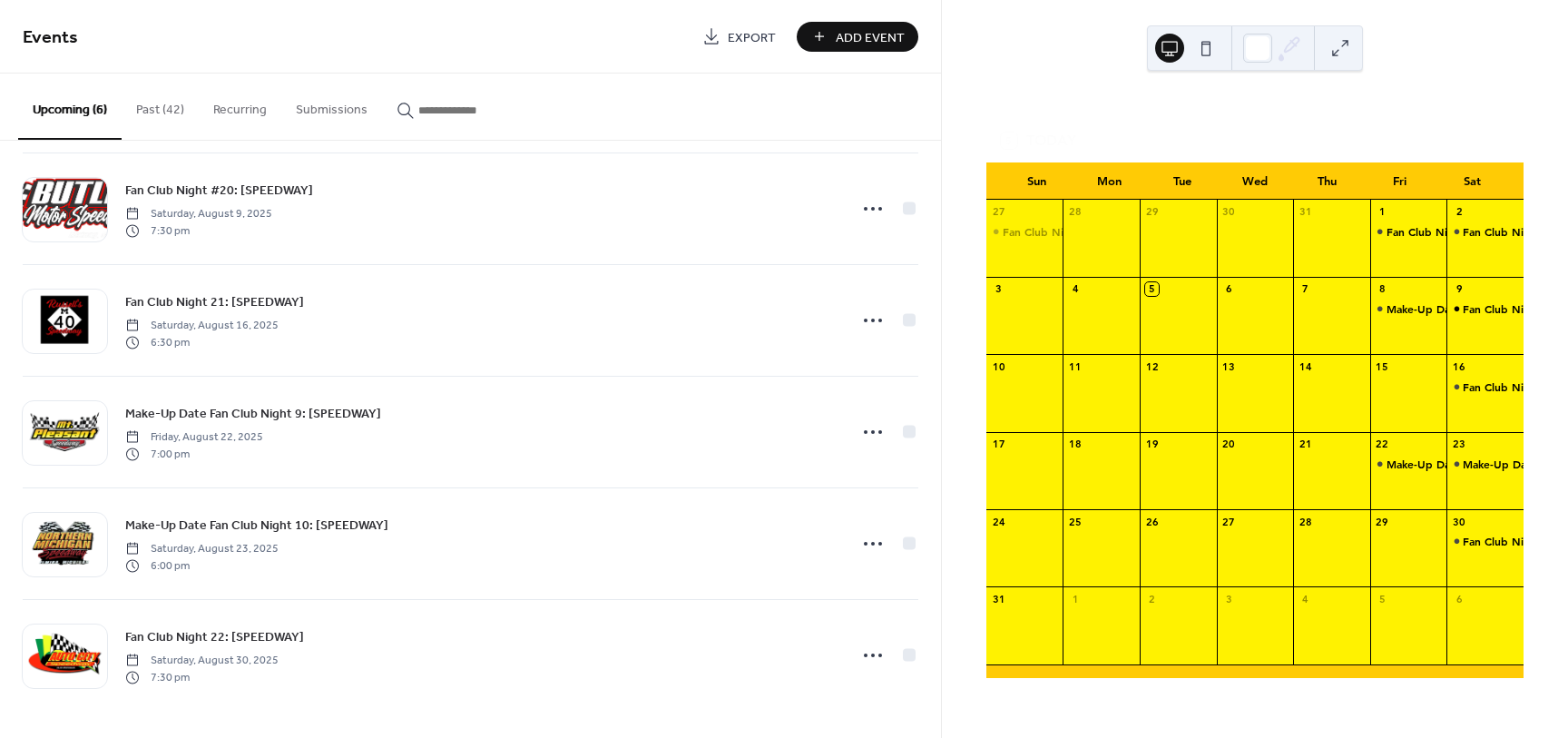 click on "Past (42)" at bounding box center [160, 105] 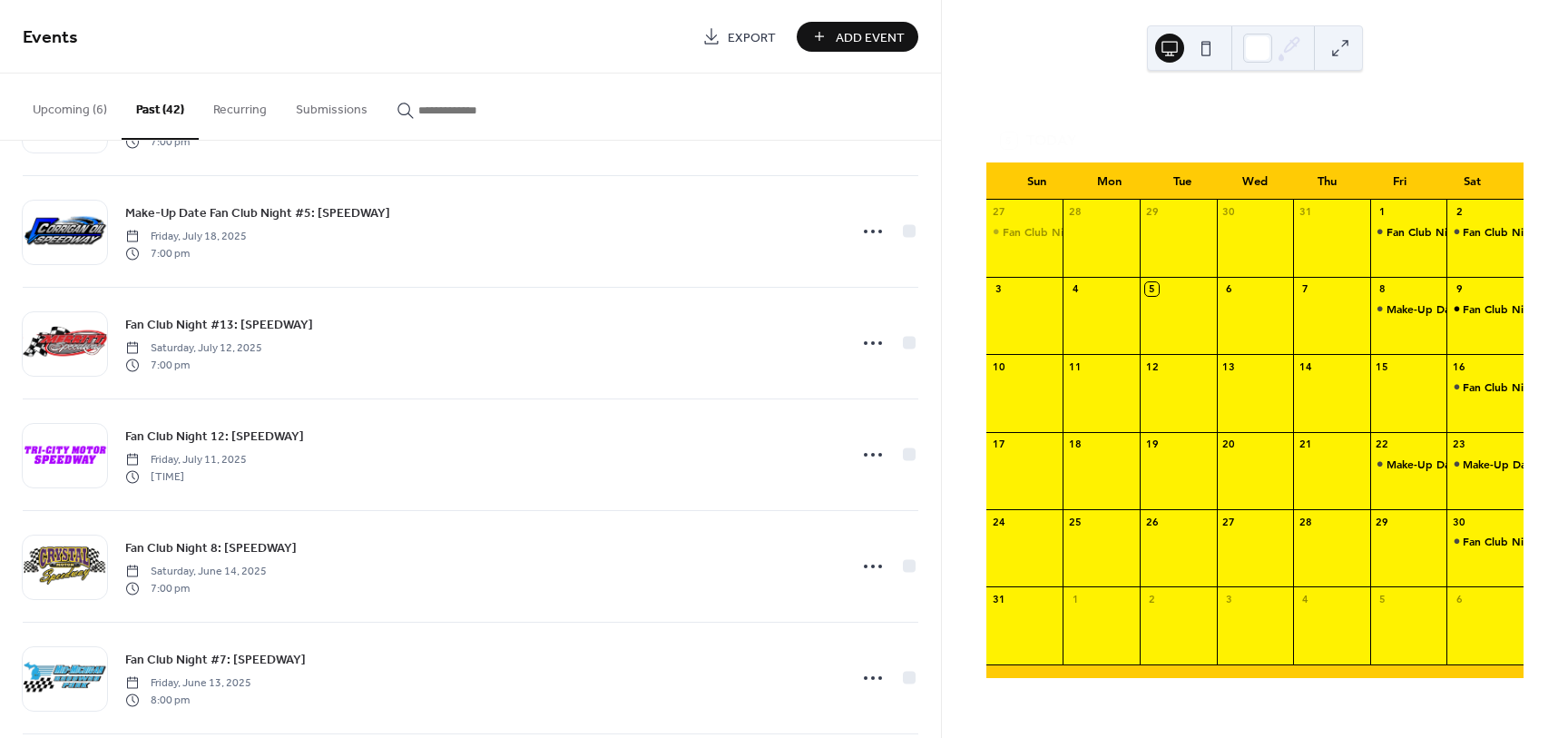 scroll, scrollTop: 681, scrollLeft: 0, axis: vertical 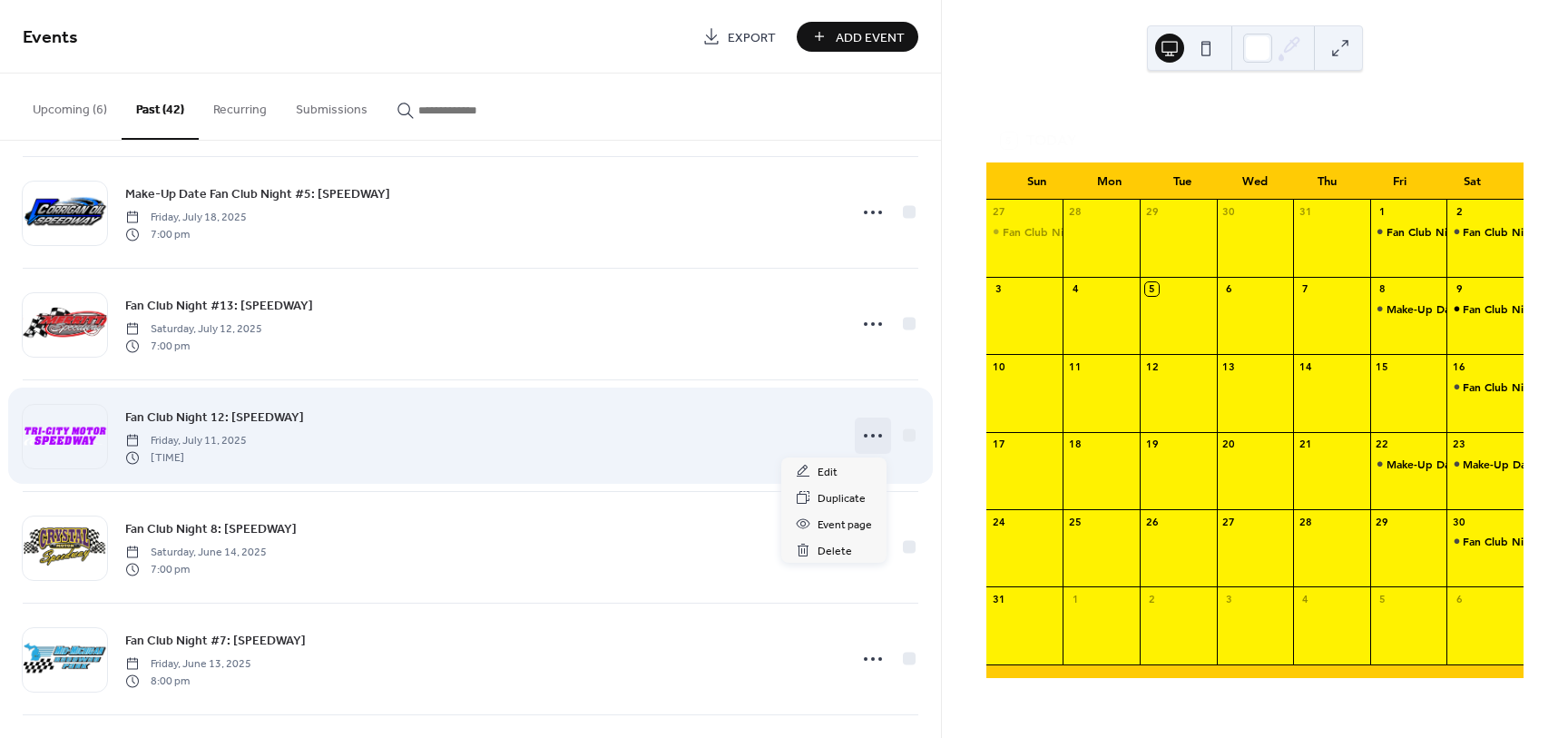 click 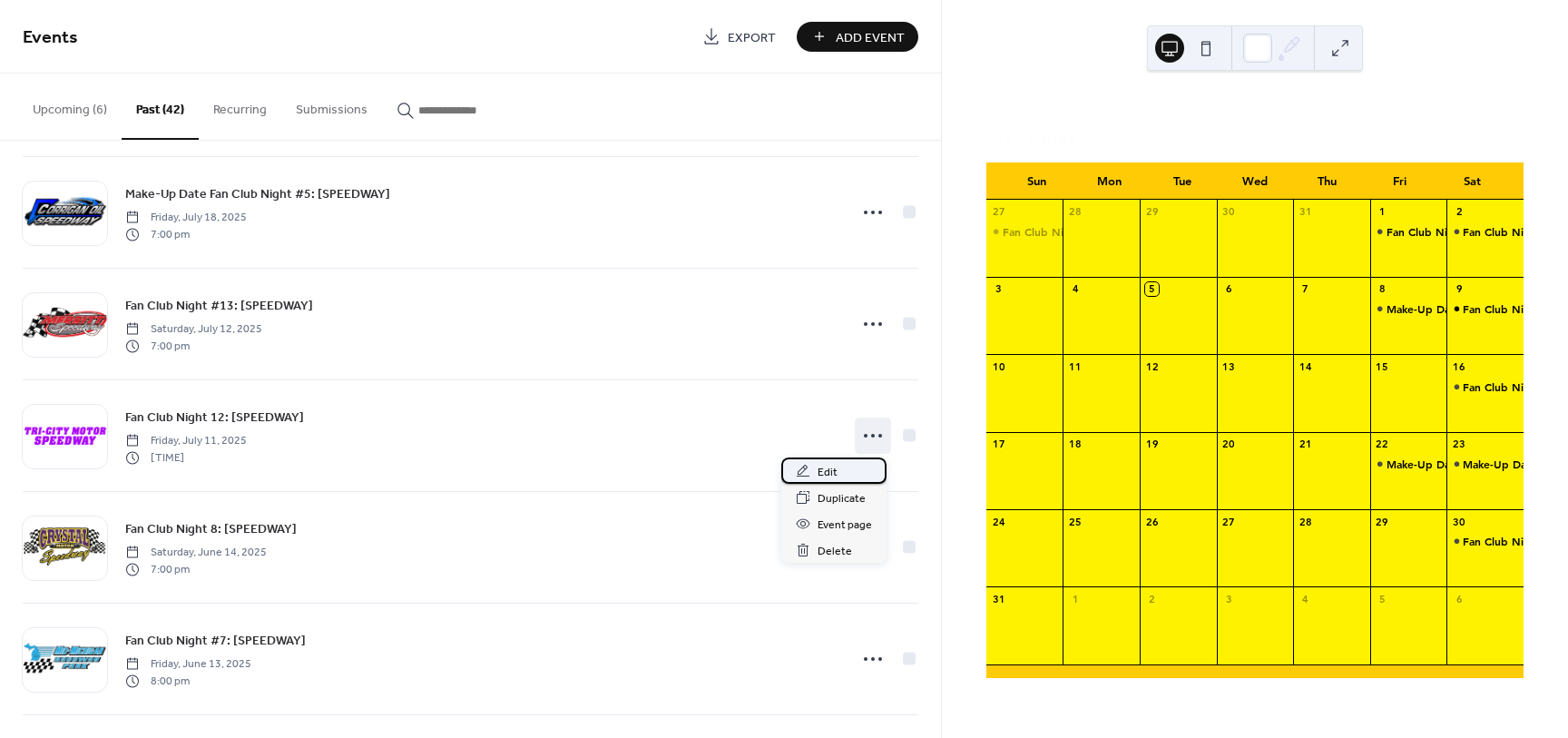 click on "Edit" at bounding box center (828, 472) 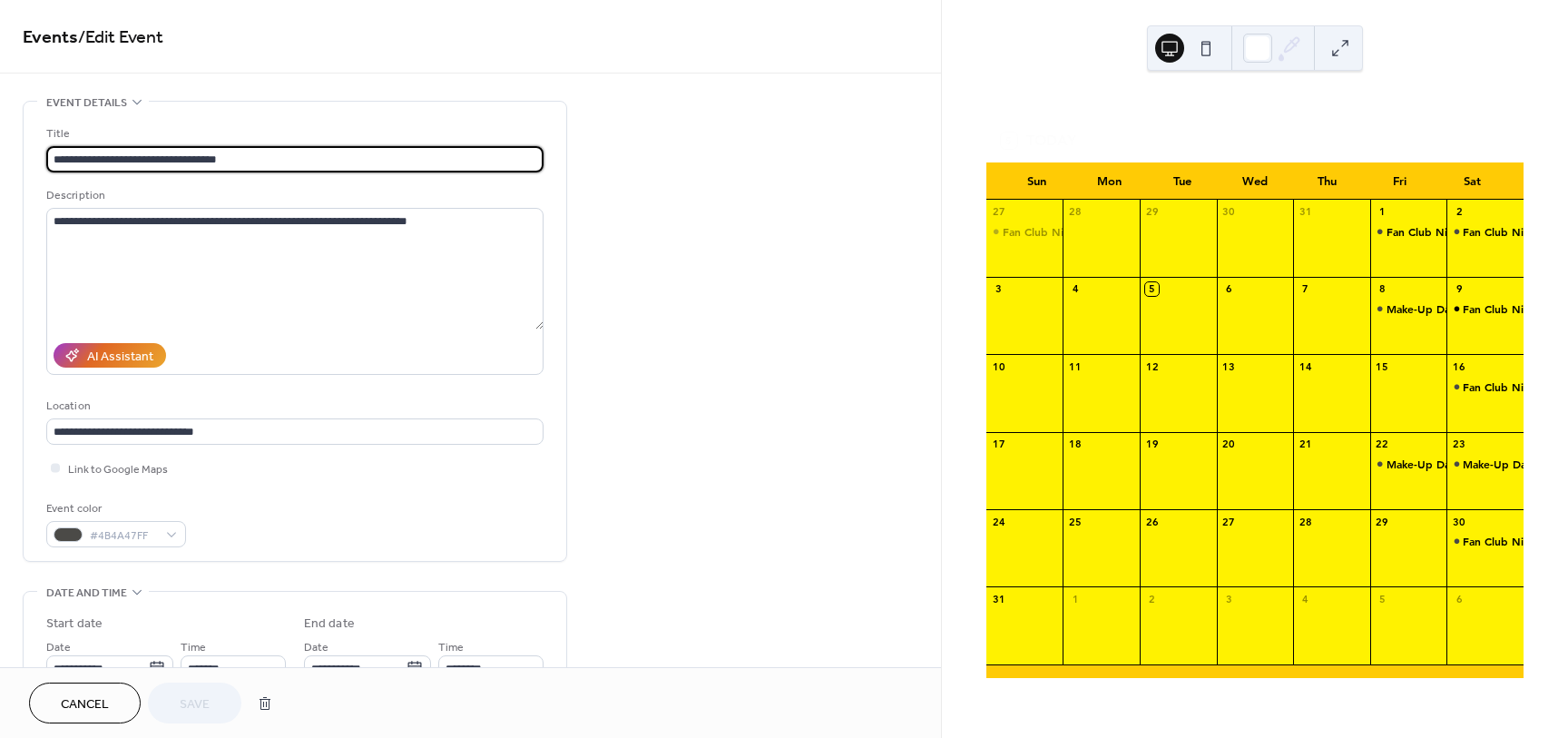 click on "**********" at bounding box center [295, 159] 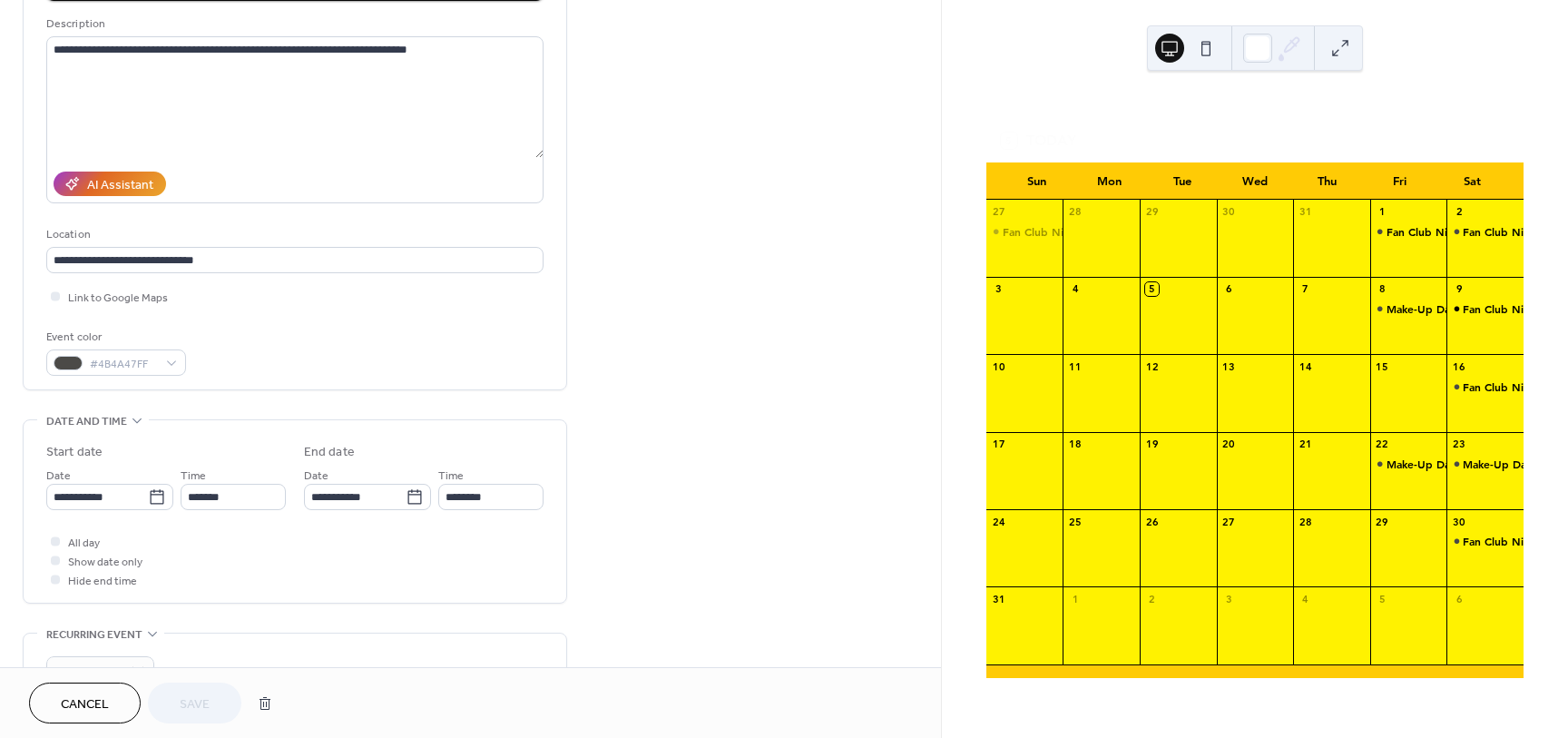 scroll, scrollTop: 227, scrollLeft: 0, axis: vertical 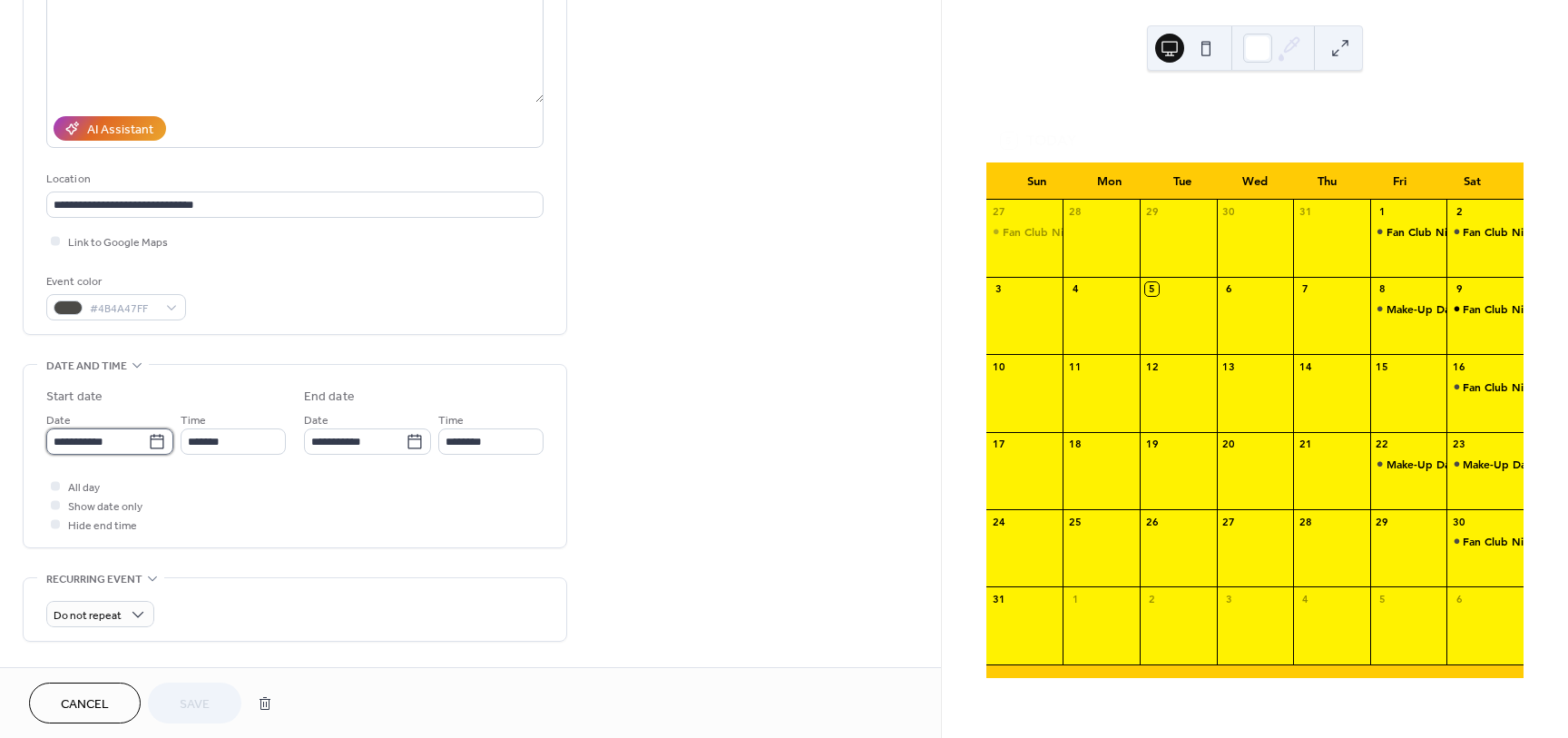 click on "**********" at bounding box center (97, 441) 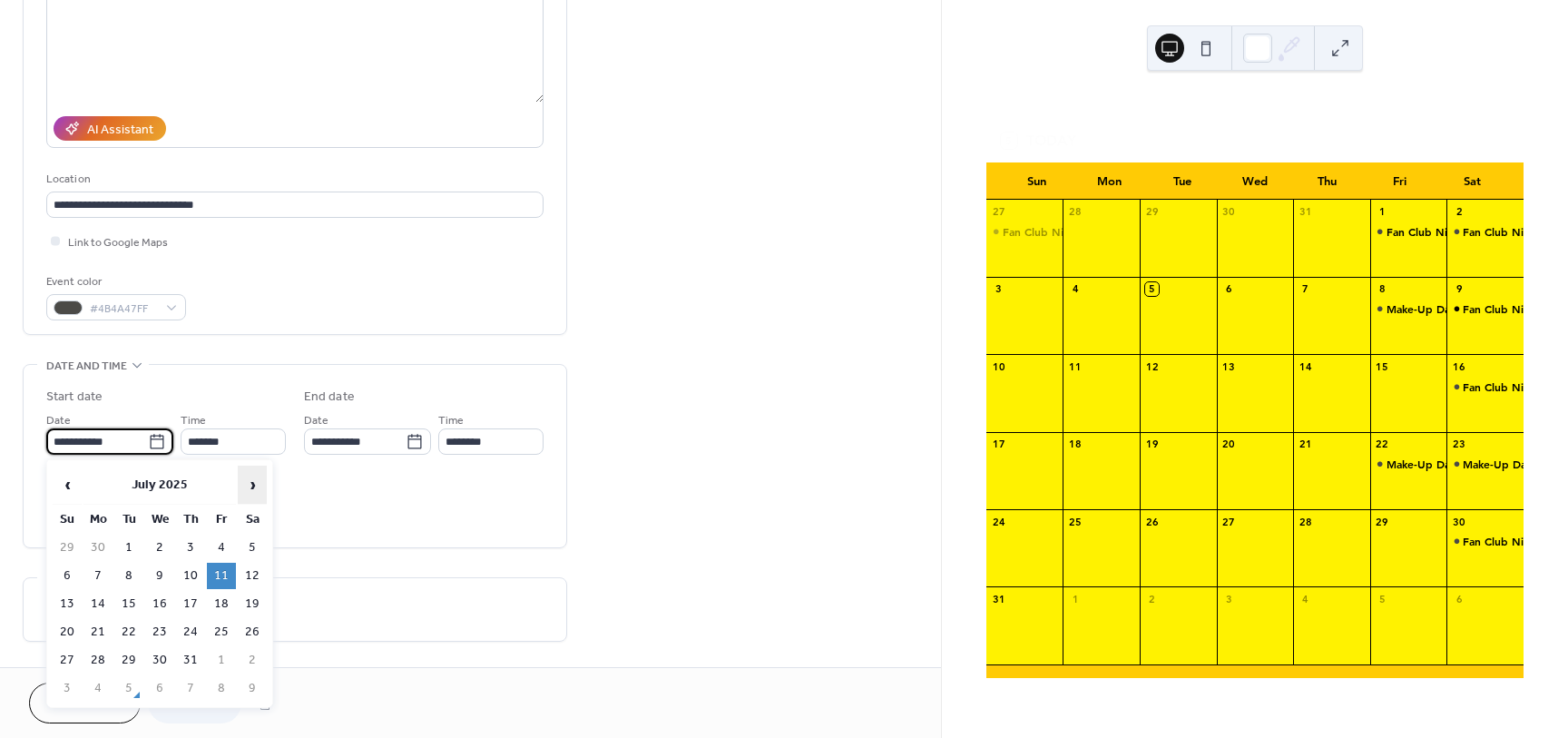 click on "›" at bounding box center [252, 485] 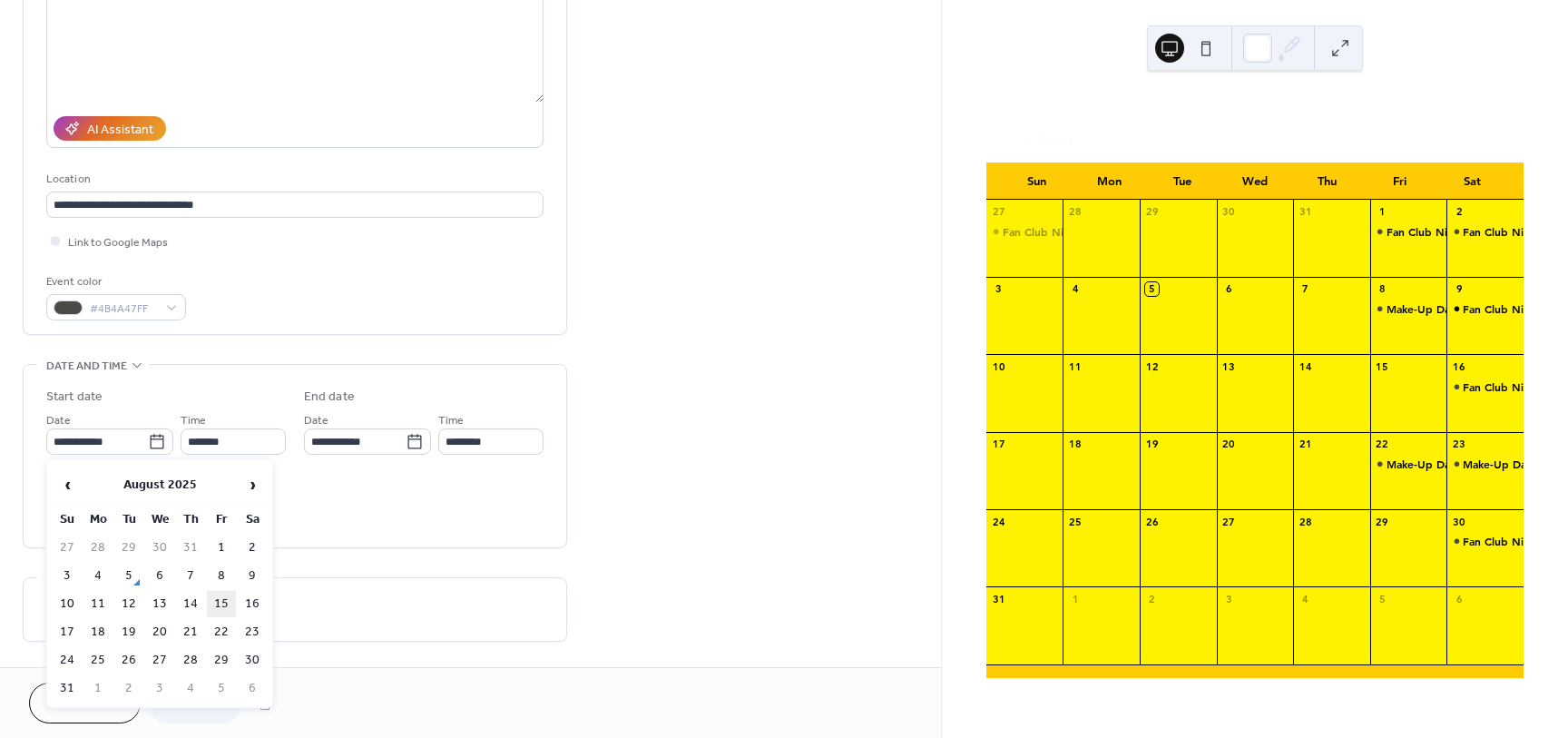 click on "15" at bounding box center (221, 604) 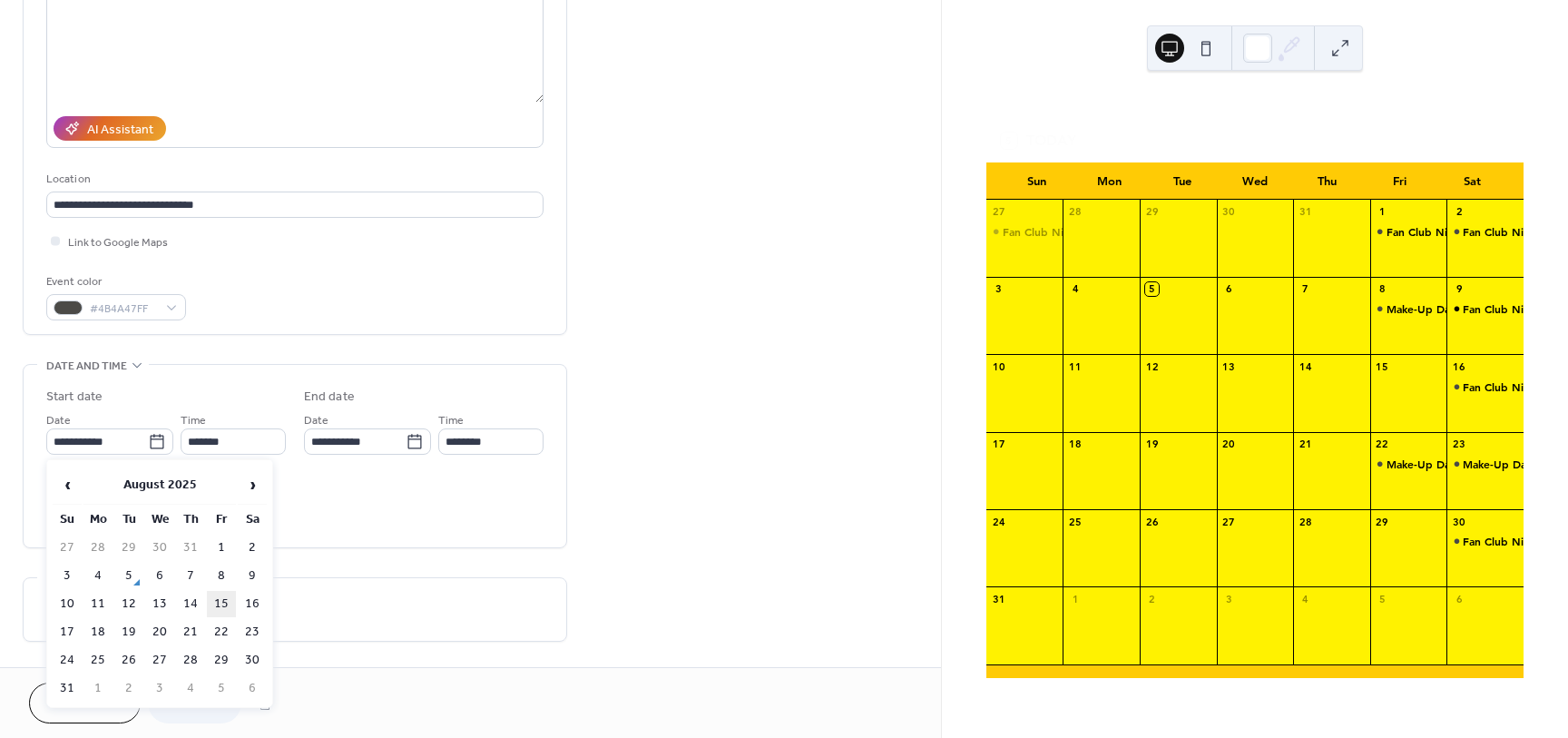 type on "**********" 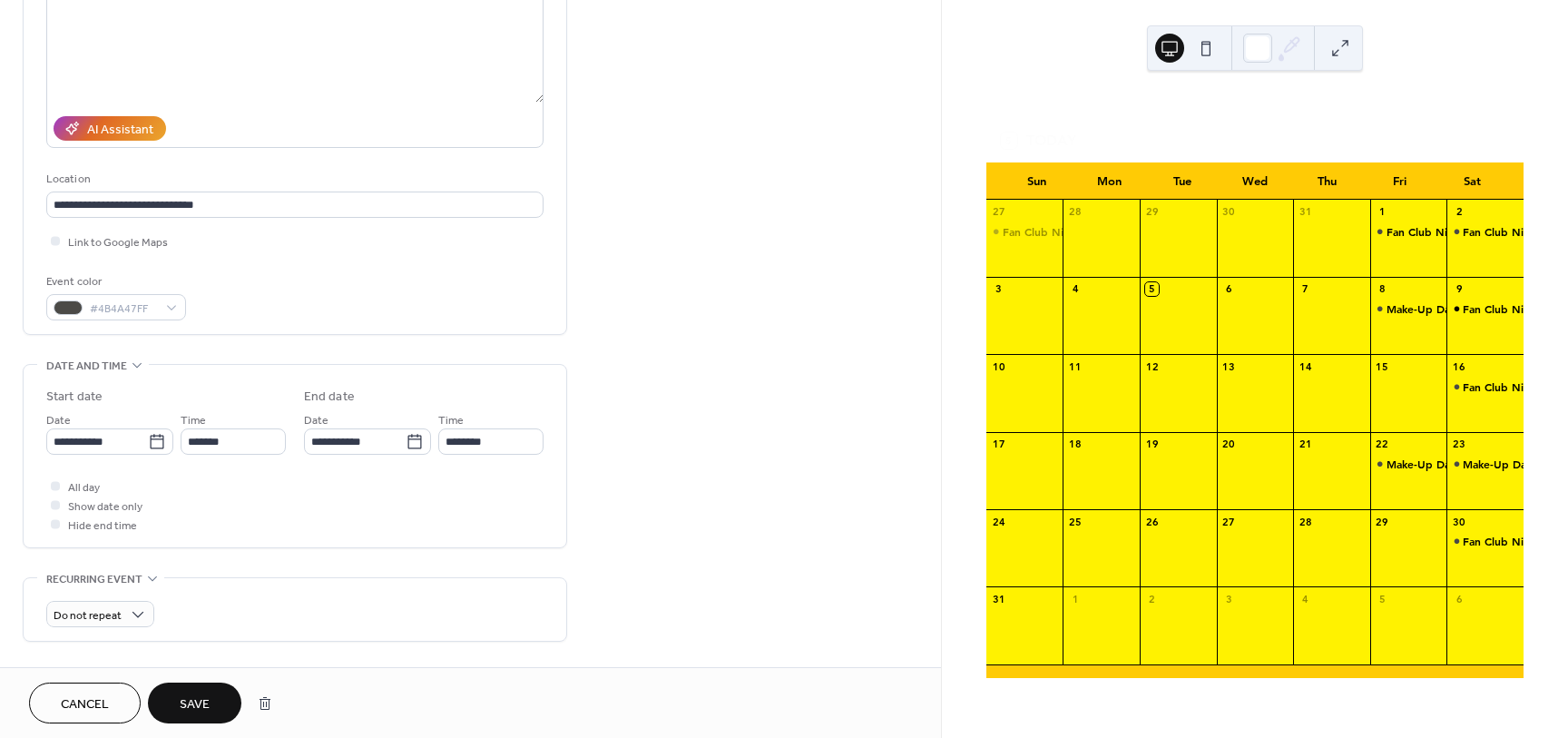 click on "Save" at bounding box center [194, 703] 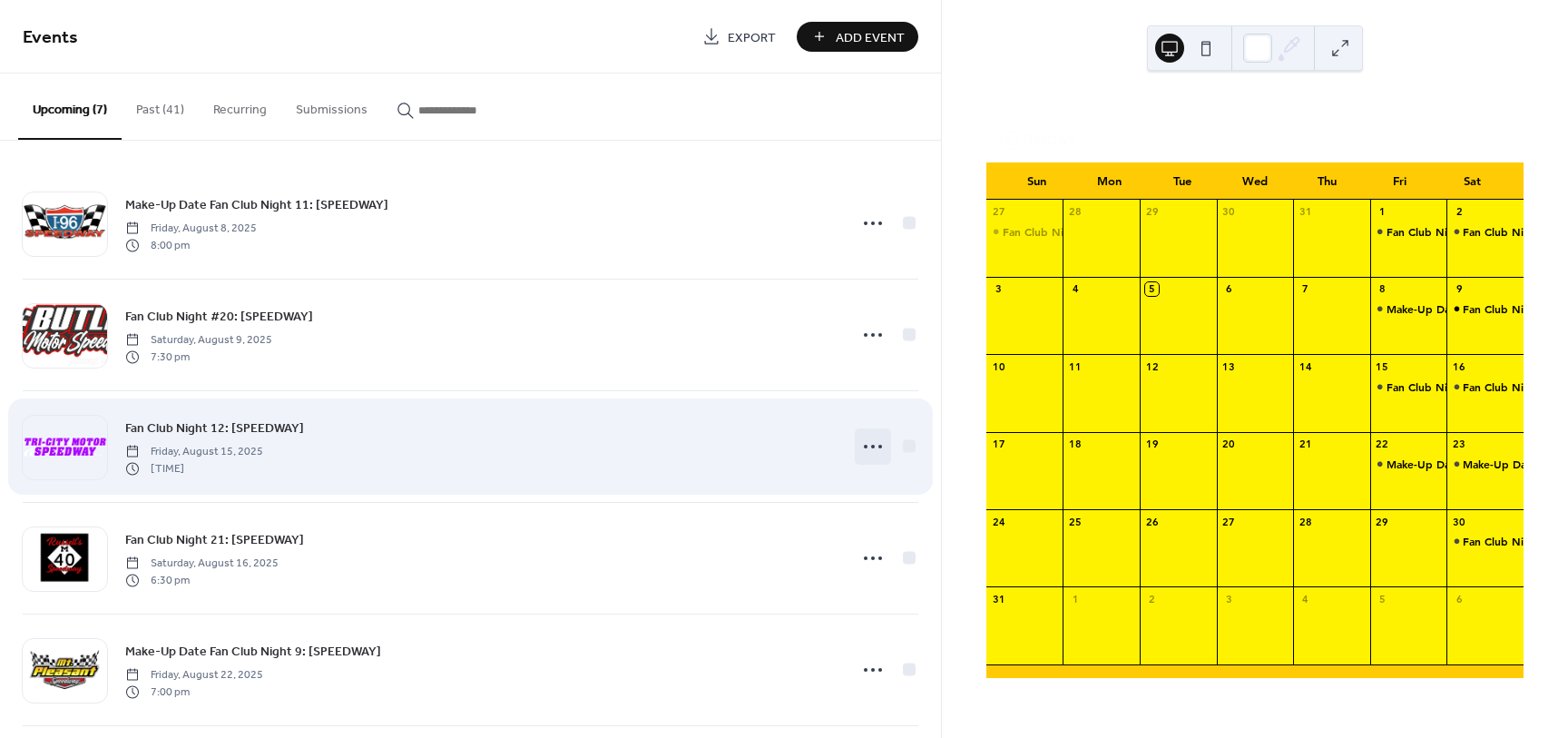 click 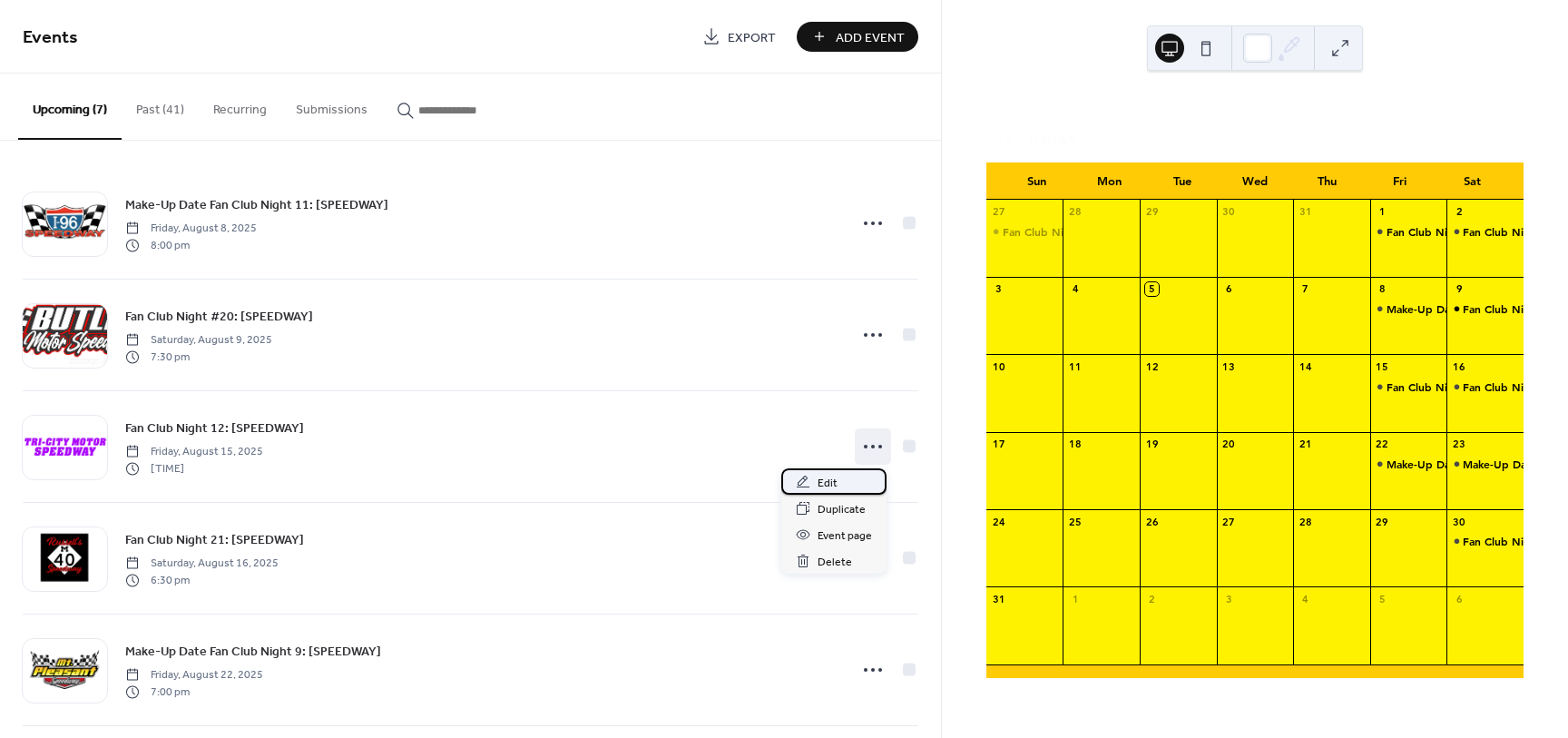 click on "Edit" at bounding box center [828, 483] 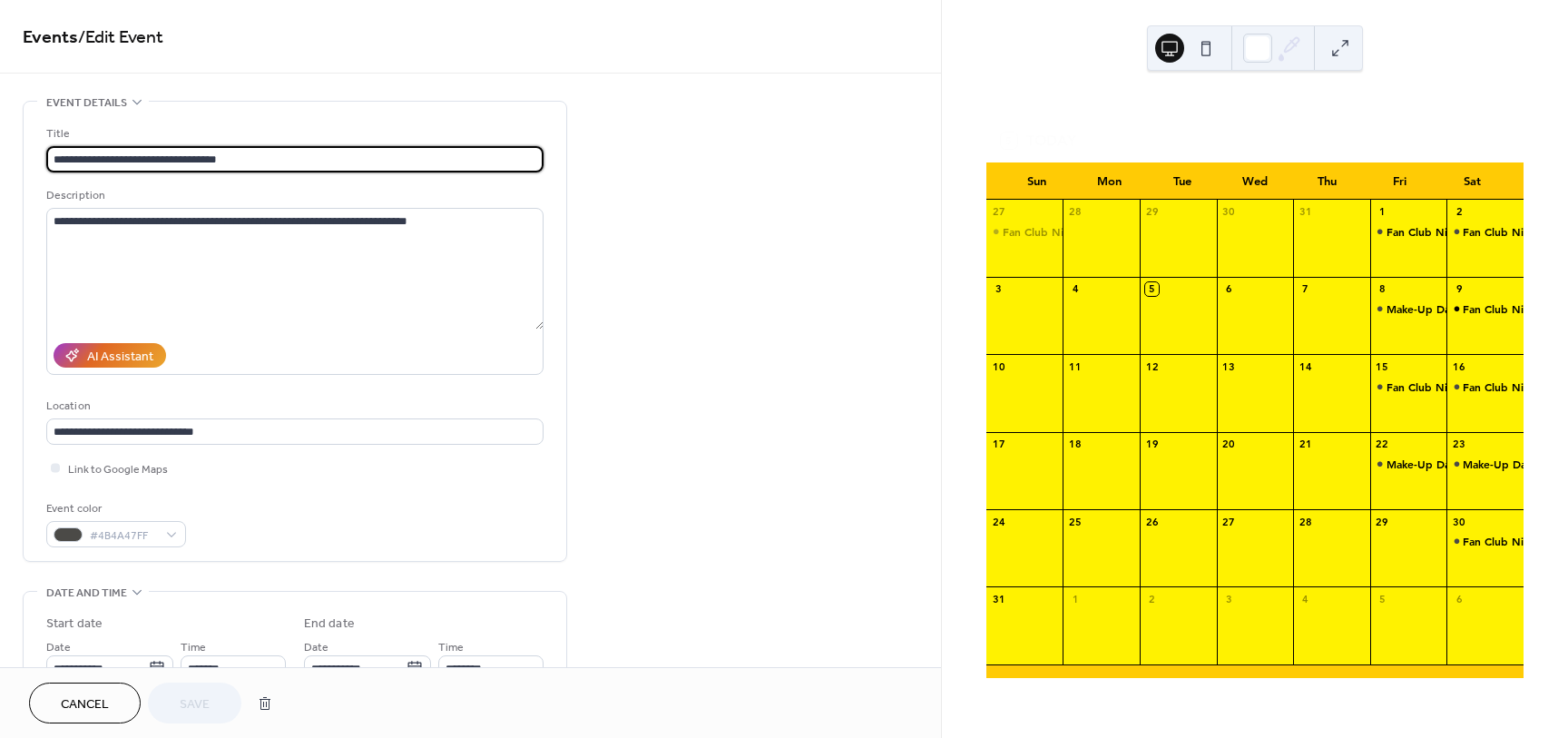 click on "**********" at bounding box center [295, 159] 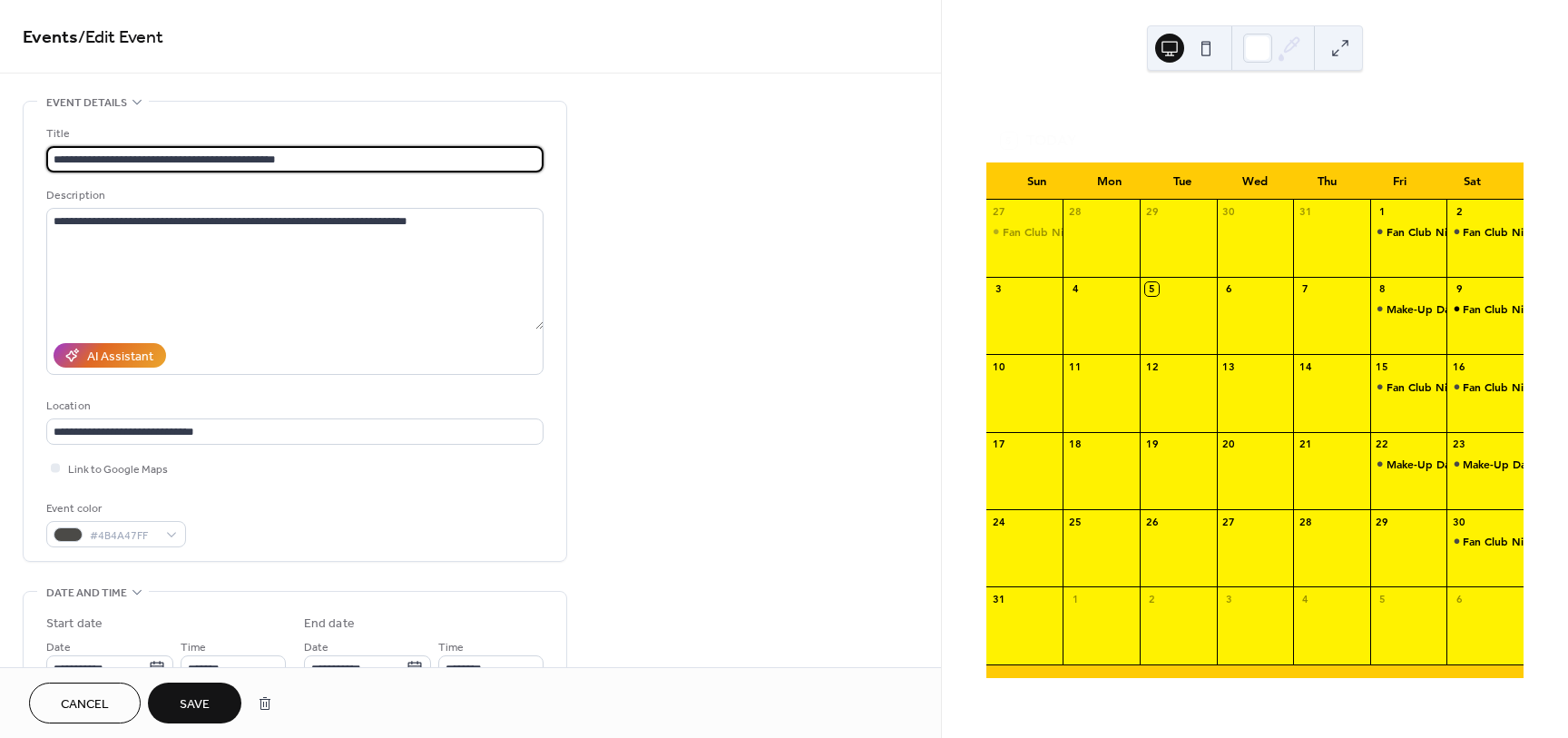 type on "**********" 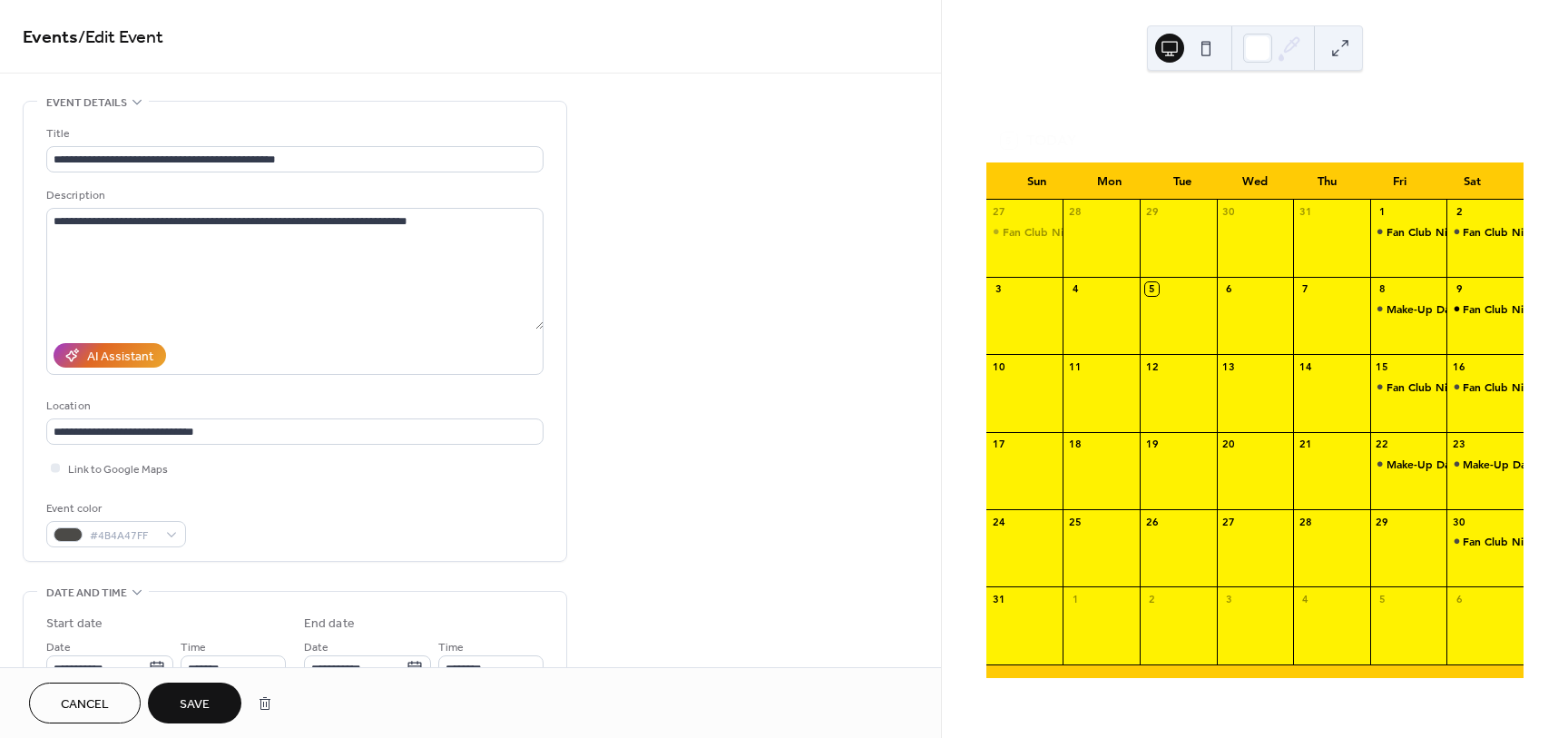 click on "Save" at bounding box center (194, 704) 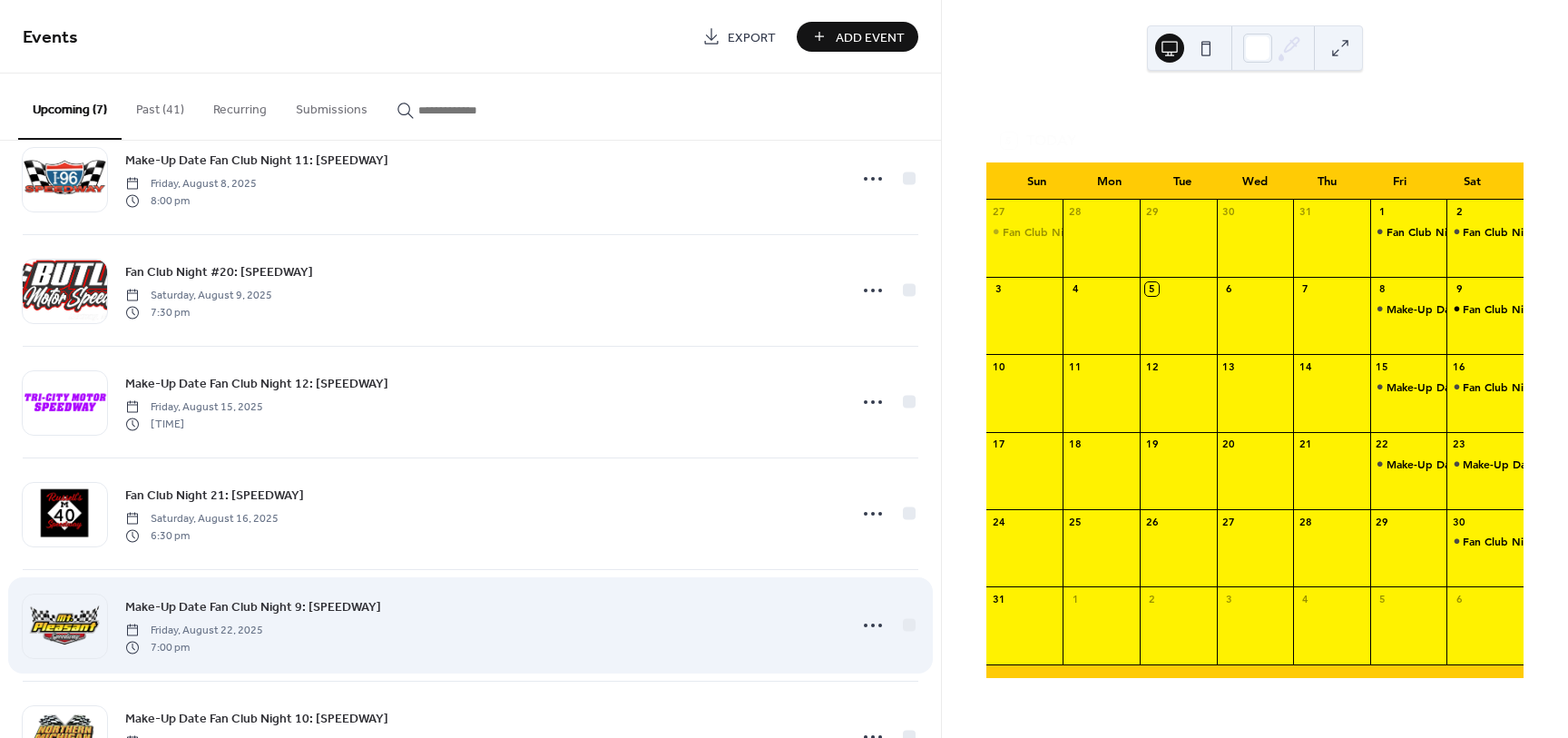 scroll, scrollTop: 0, scrollLeft: 0, axis: both 